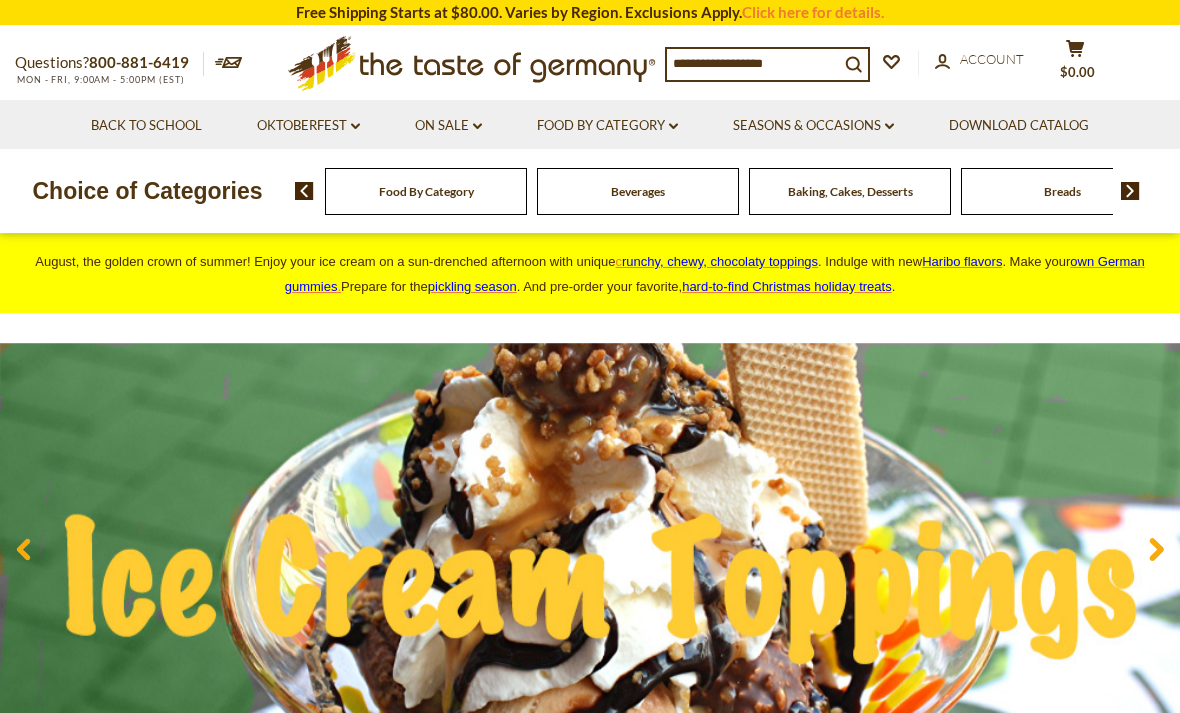 scroll, scrollTop: 0, scrollLeft: 0, axis: both 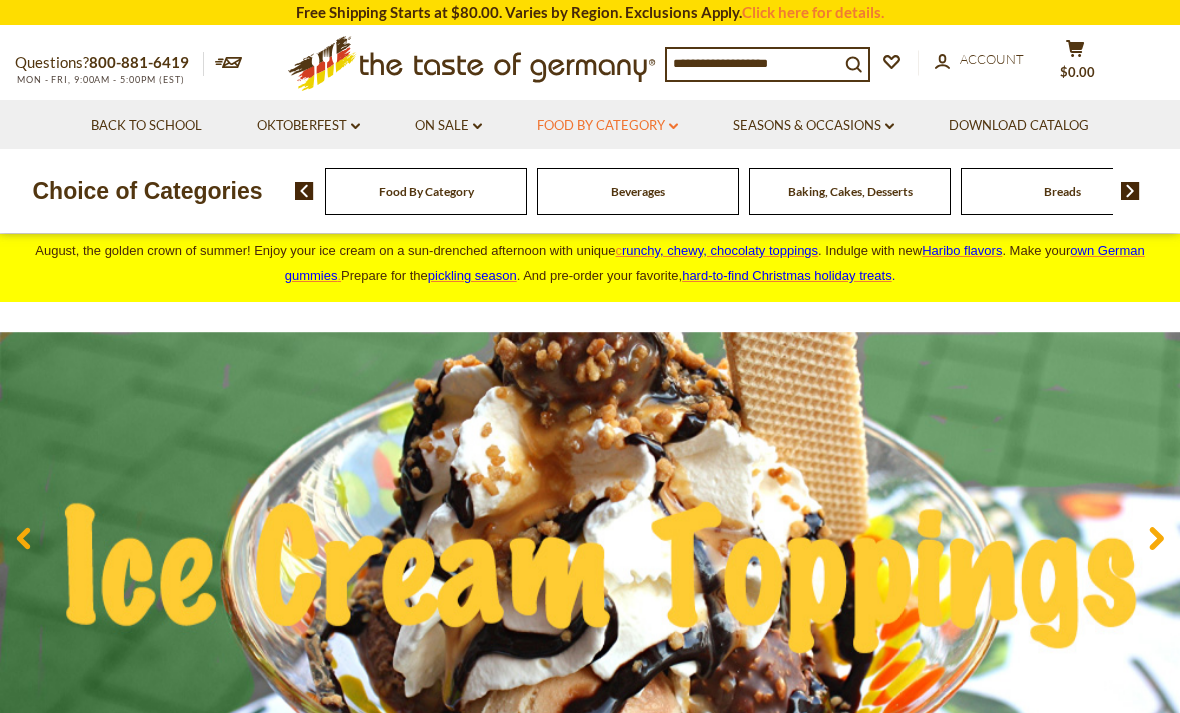 click on "Food By Category
dropdown_arrow" at bounding box center [607, 126] 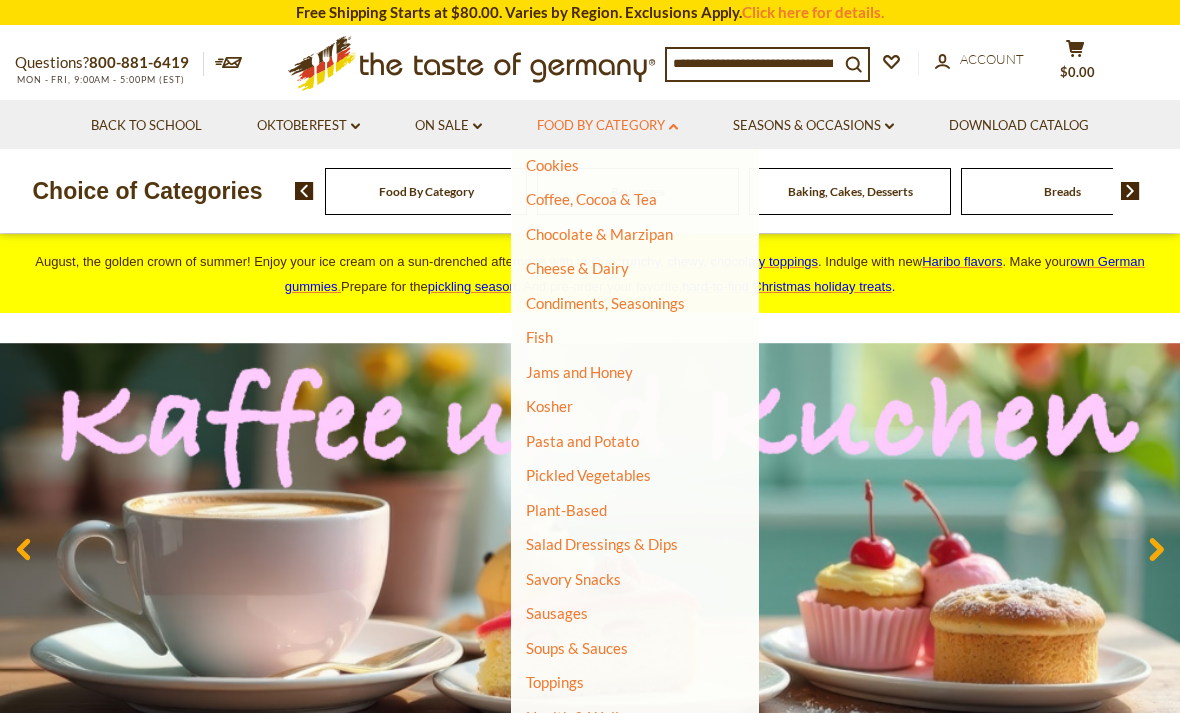 scroll, scrollTop: 288, scrollLeft: 0, axis: vertical 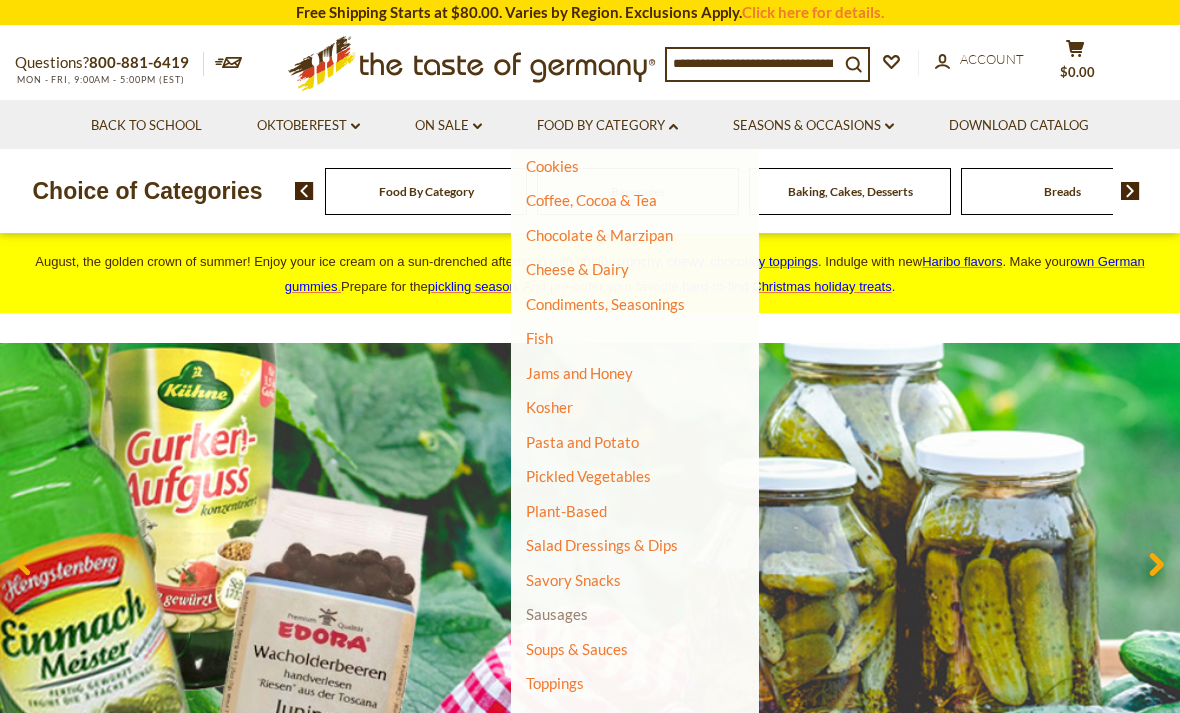 click on "Sausages" at bounding box center (557, 614) 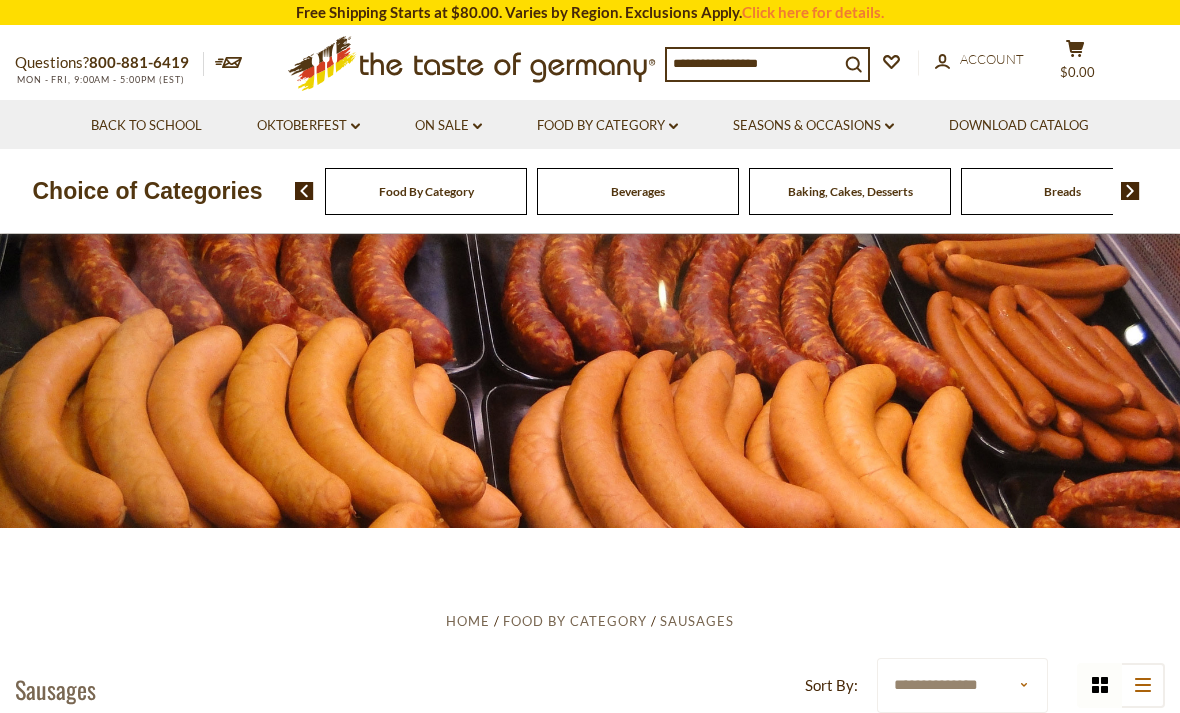 scroll, scrollTop: 0, scrollLeft: 0, axis: both 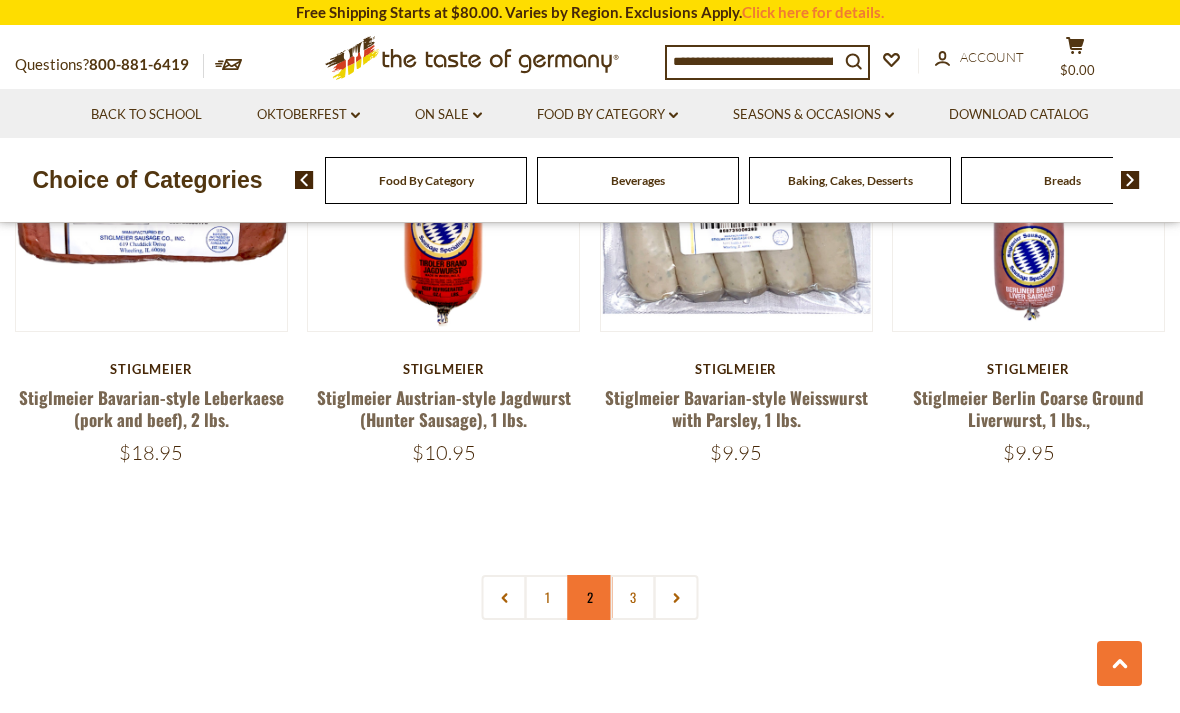 click on "2" at bounding box center (590, 597) 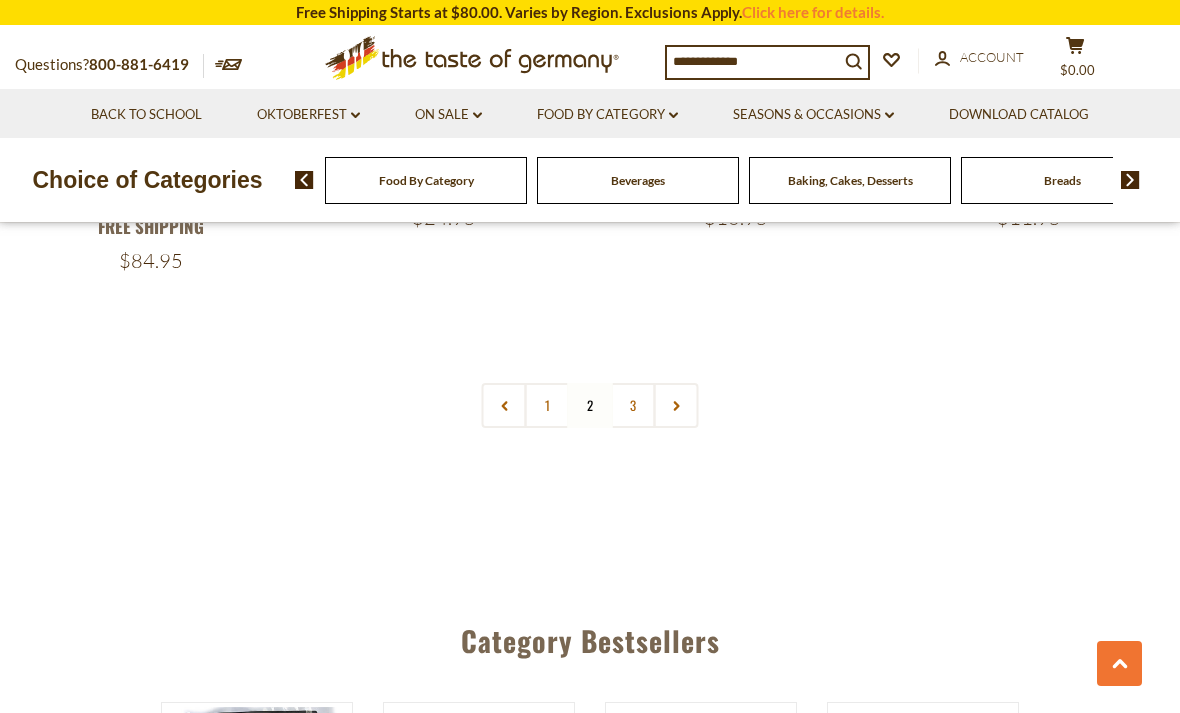 scroll, scrollTop: 4707, scrollLeft: 0, axis: vertical 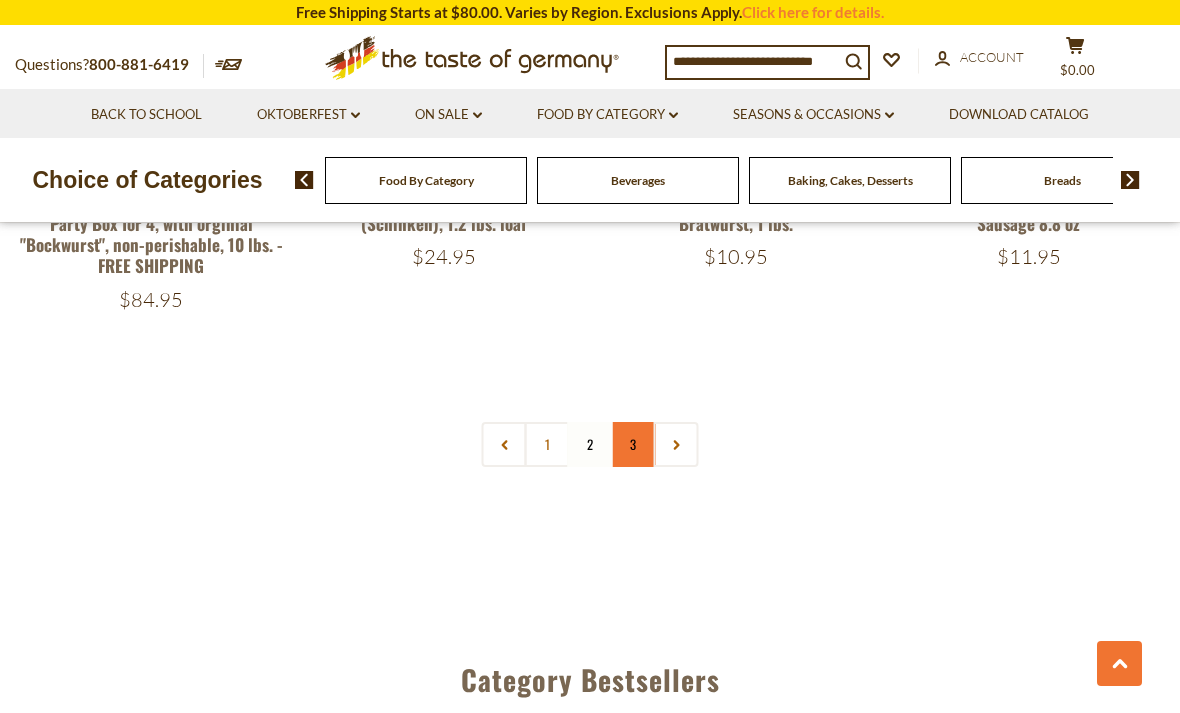 click on "3" at bounding box center (633, 444) 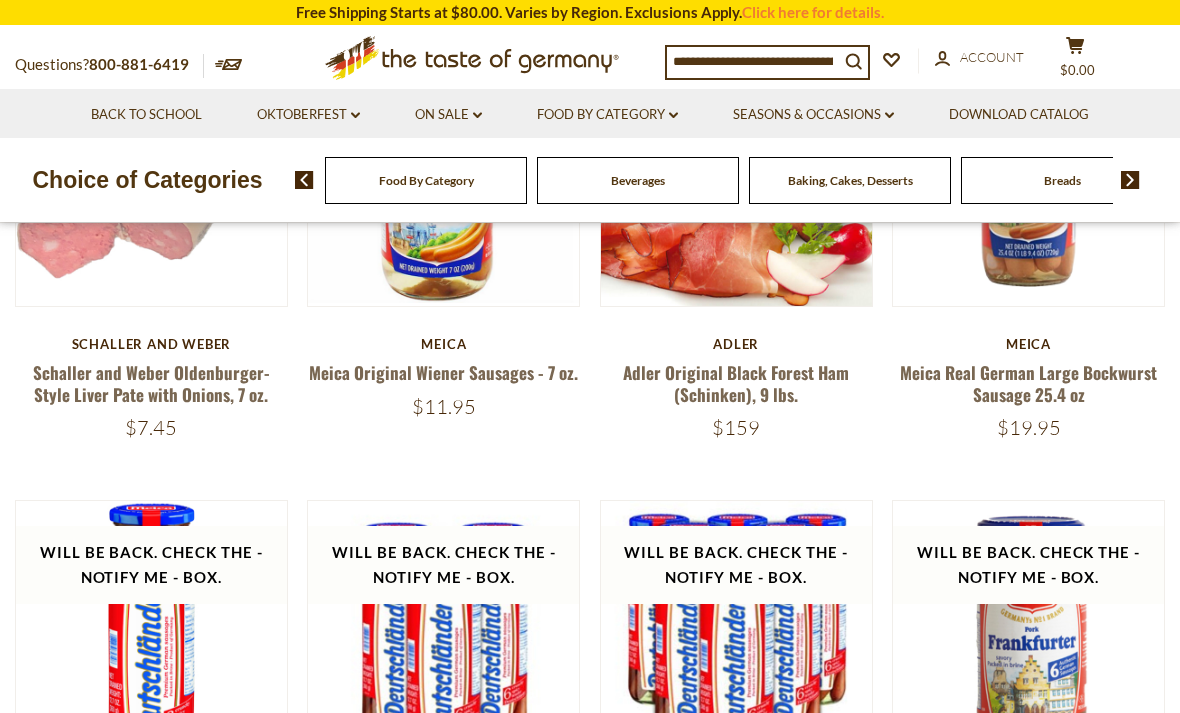 scroll, scrollTop: 704, scrollLeft: 0, axis: vertical 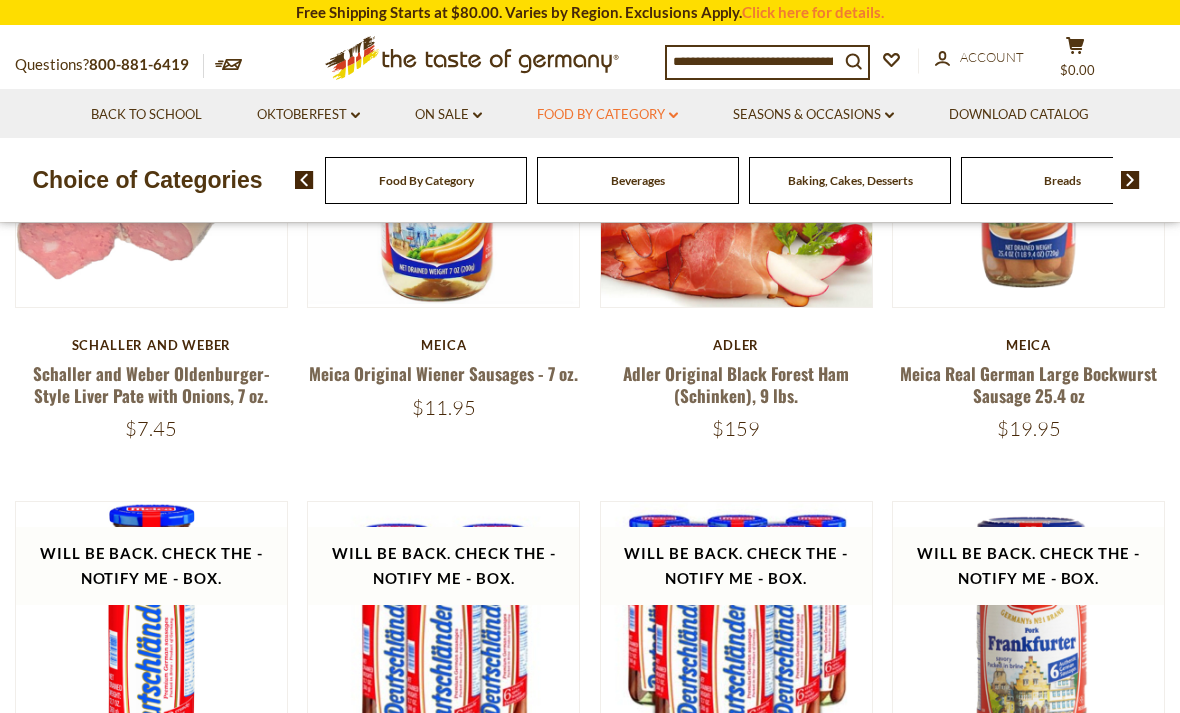 click 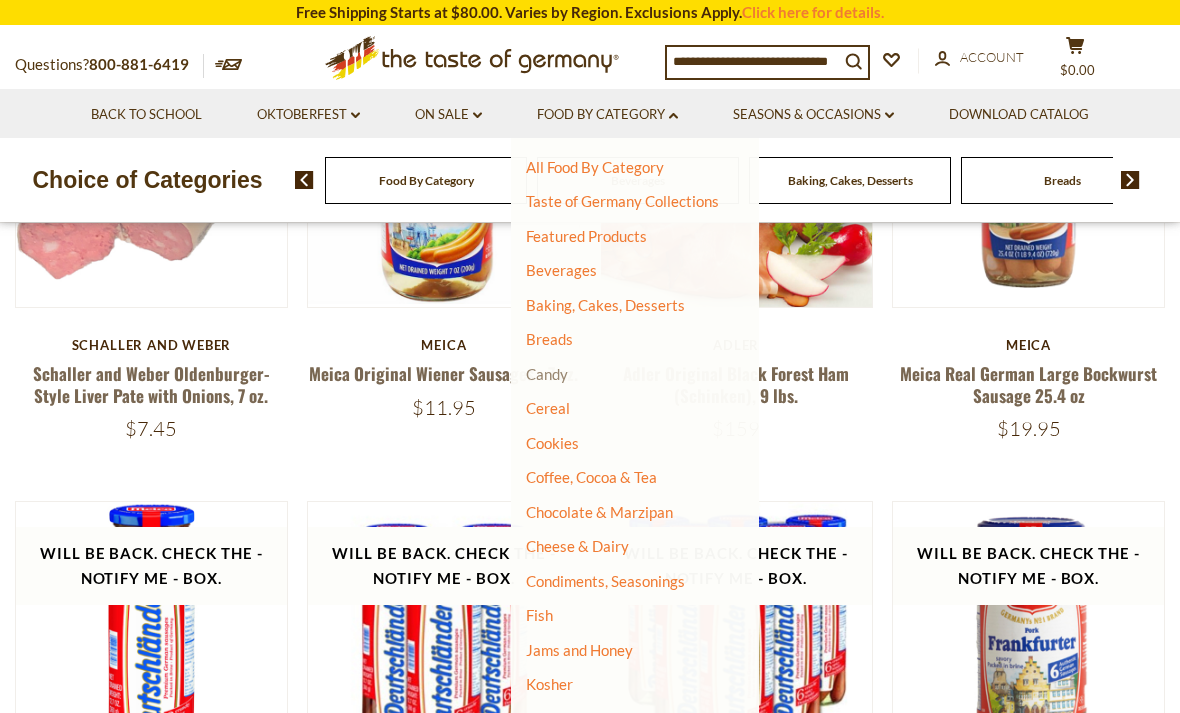 click on "Candy" at bounding box center (547, 374) 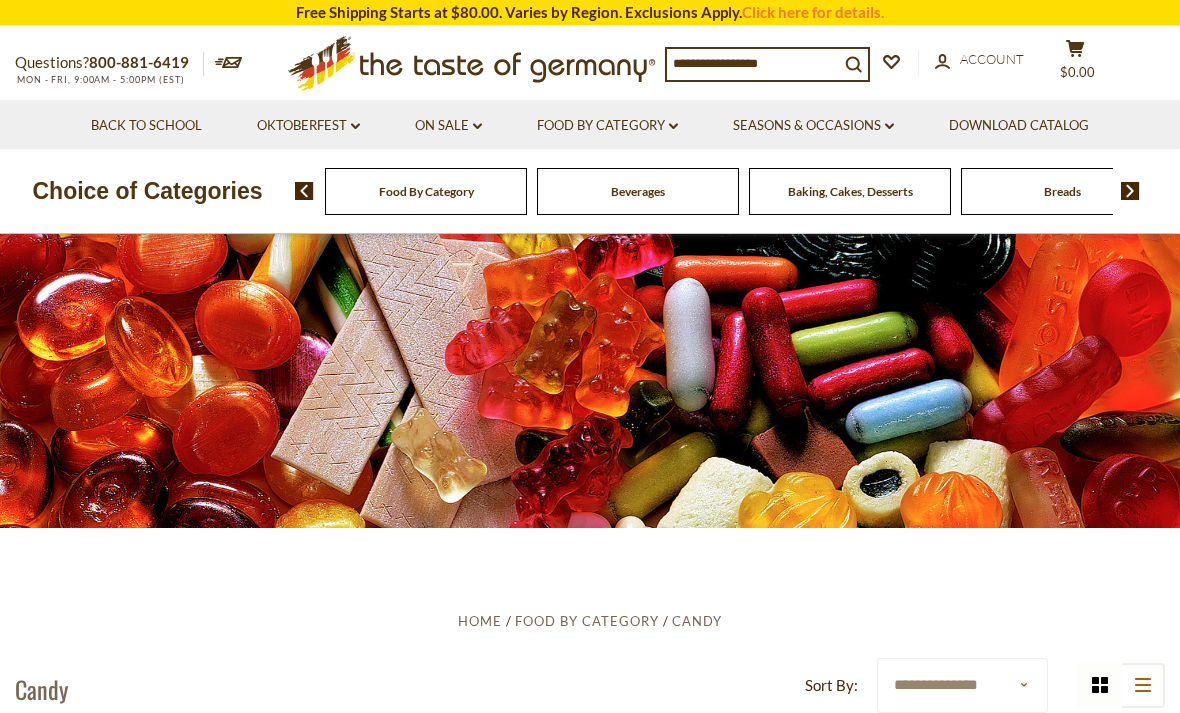 scroll, scrollTop: 0, scrollLeft: 0, axis: both 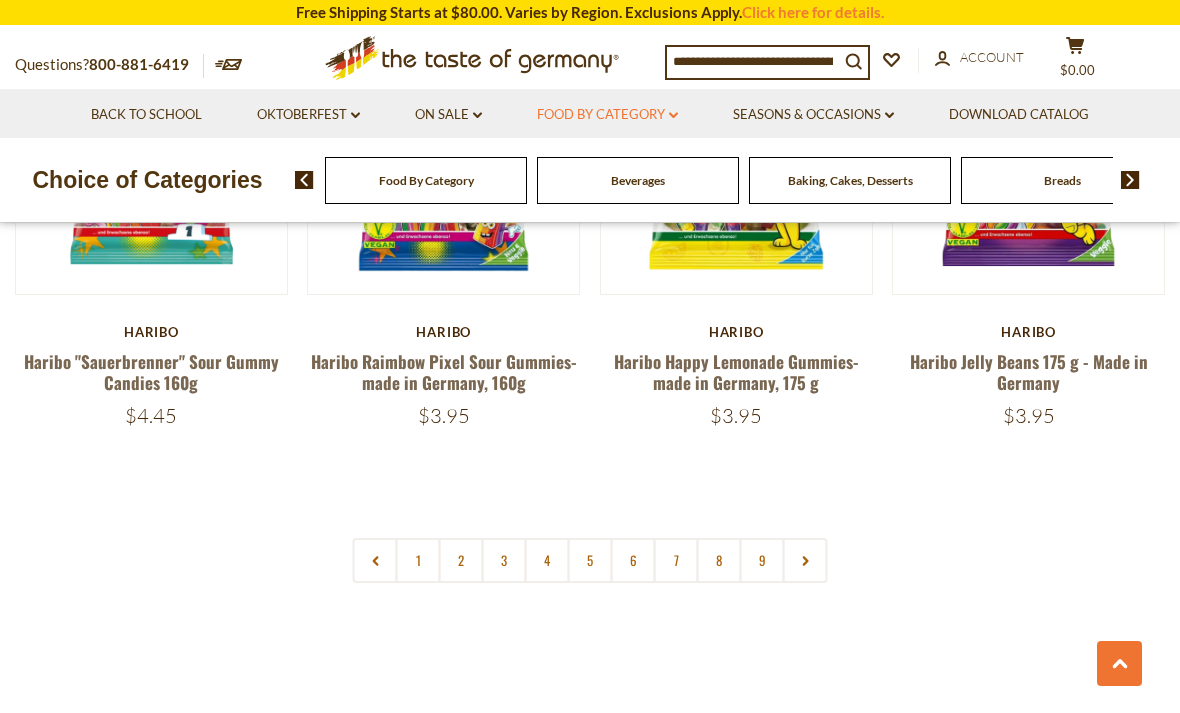 click on "Food By Category
dropdown_arrow" at bounding box center (607, 115) 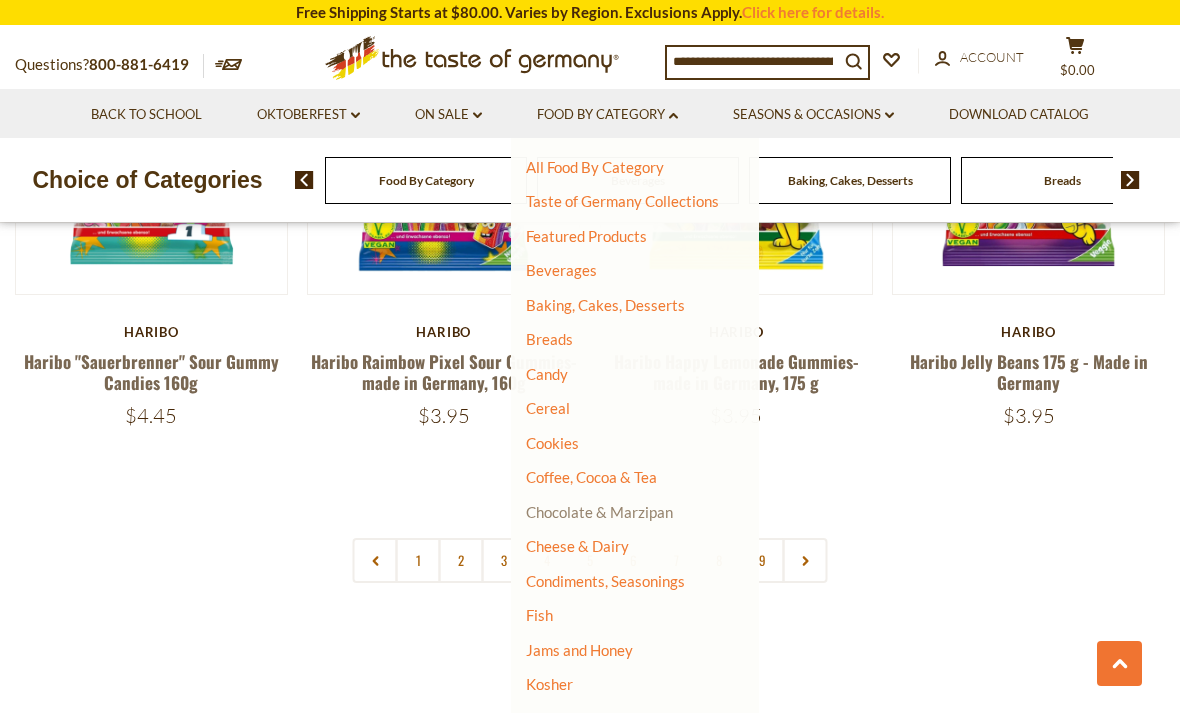 click on "Chocolate & Marzipan" at bounding box center [599, 512] 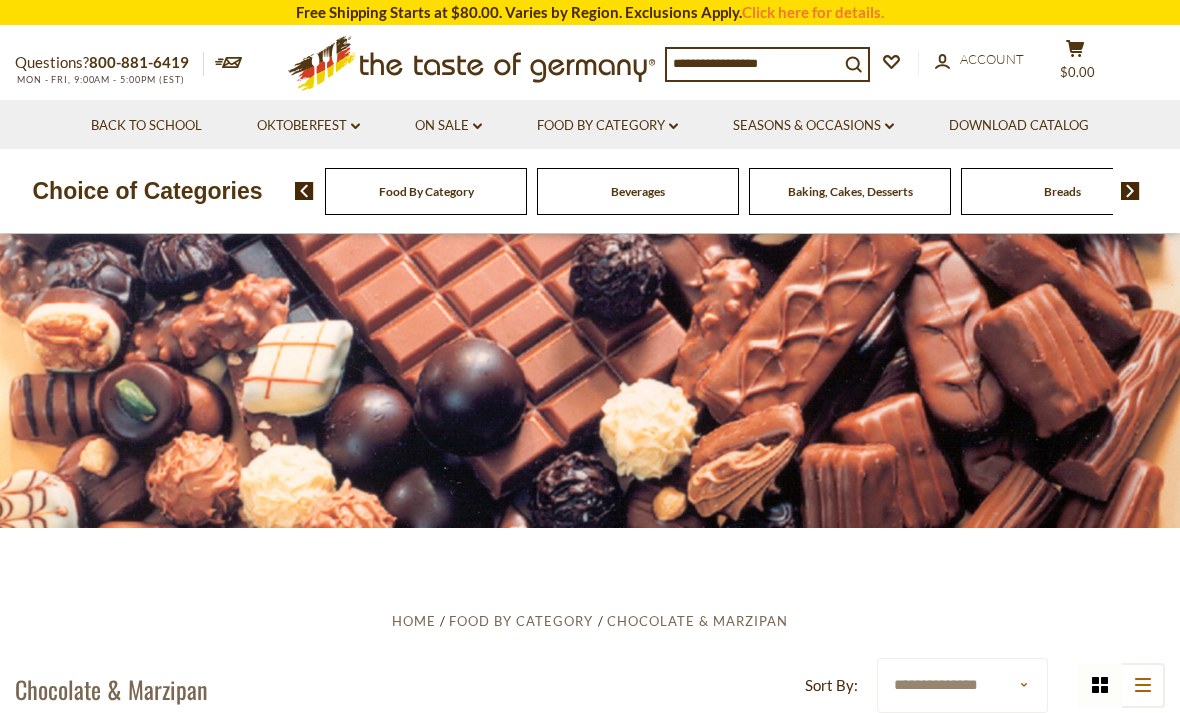 scroll, scrollTop: 0, scrollLeft: 0, axis: both 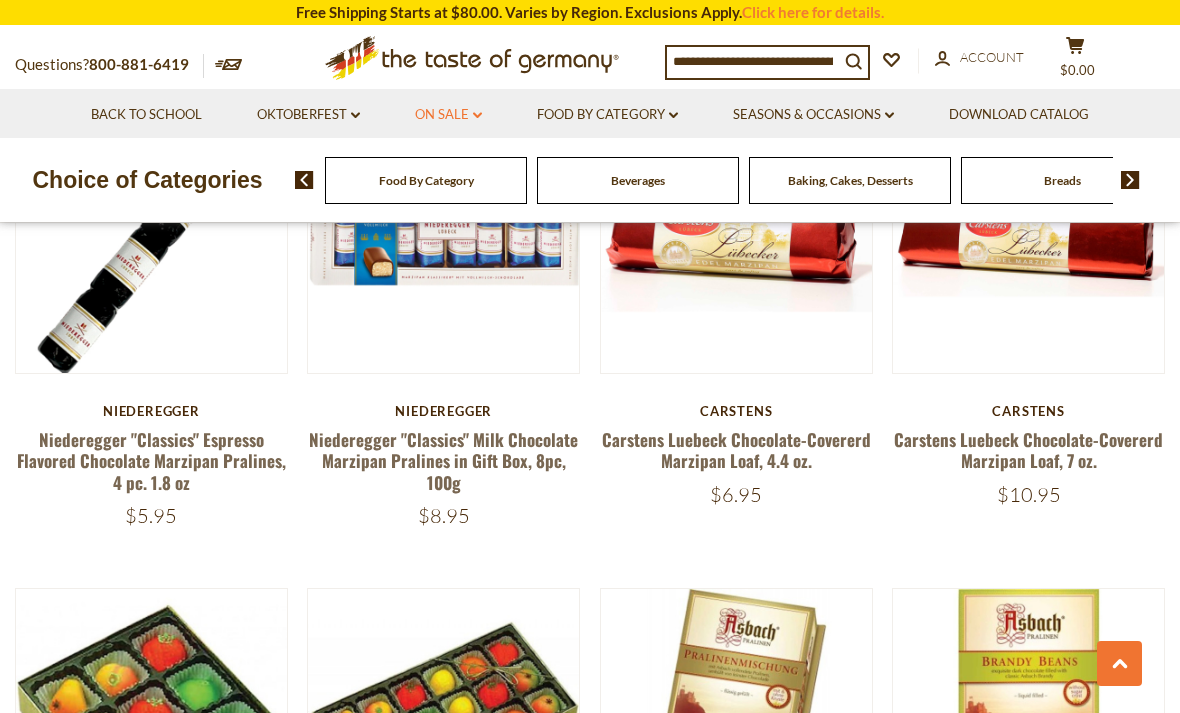 click on "dropdown_arrow" 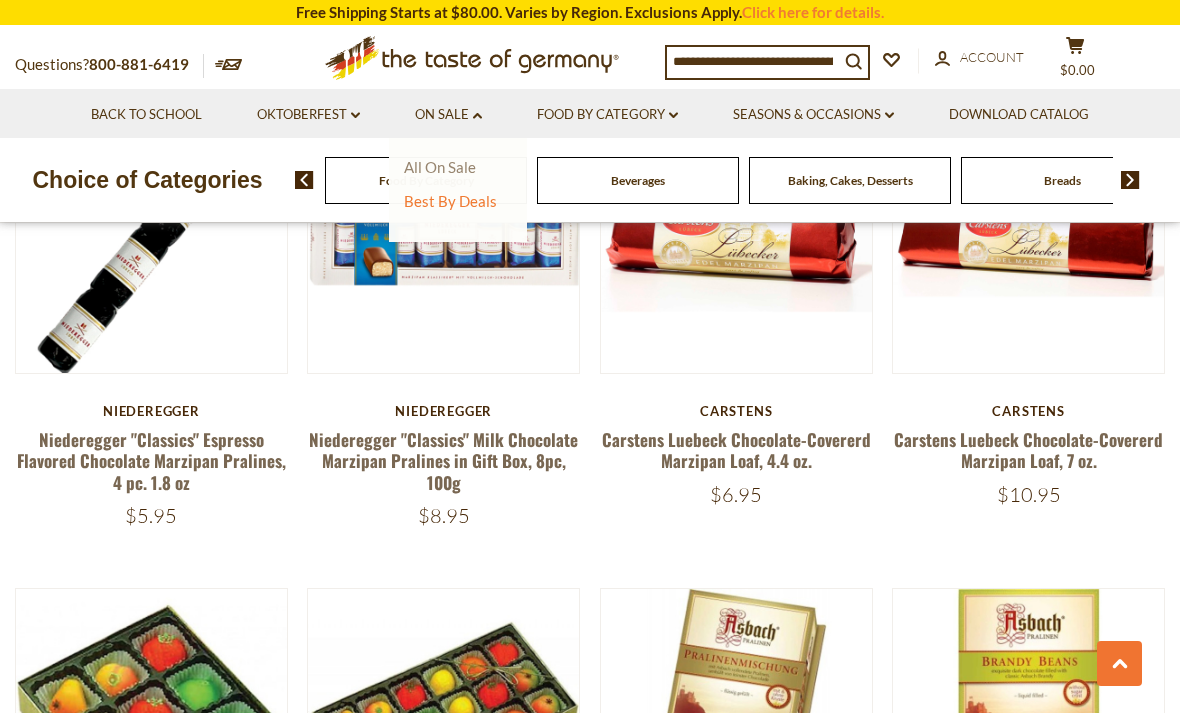 click on "All On Sale" at bounding box center (440, 167) 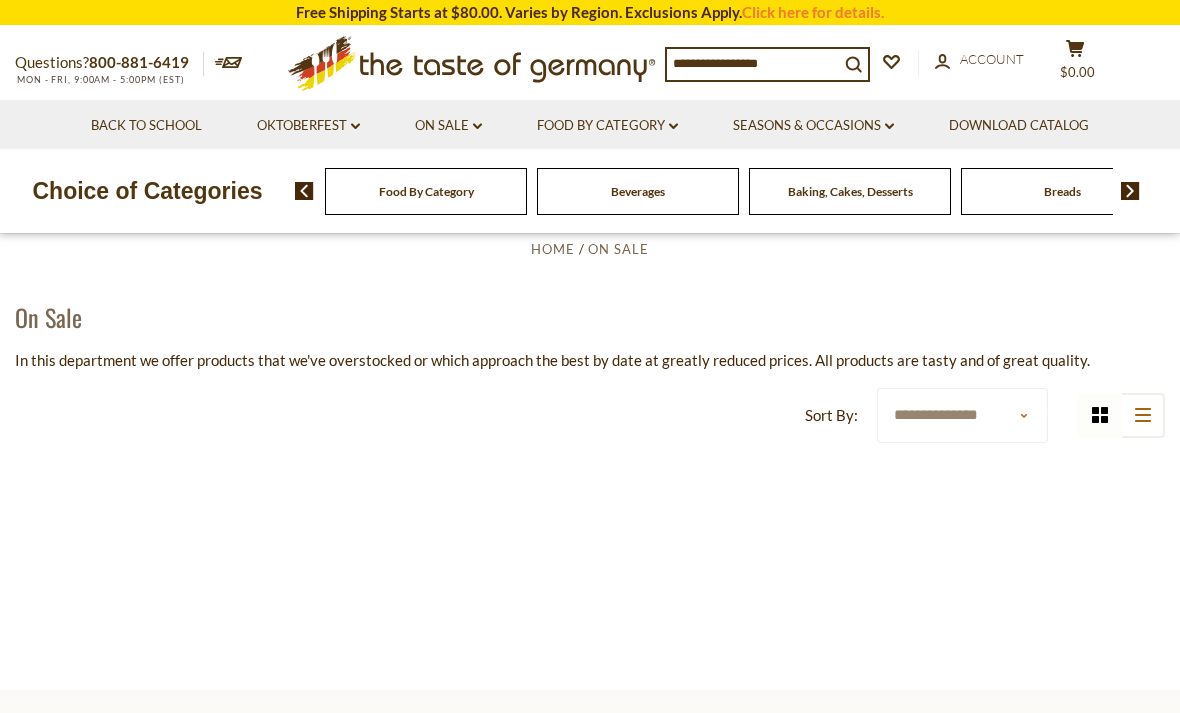 scroll, scrollTop: 0, scrollLeft: 0, axis: both 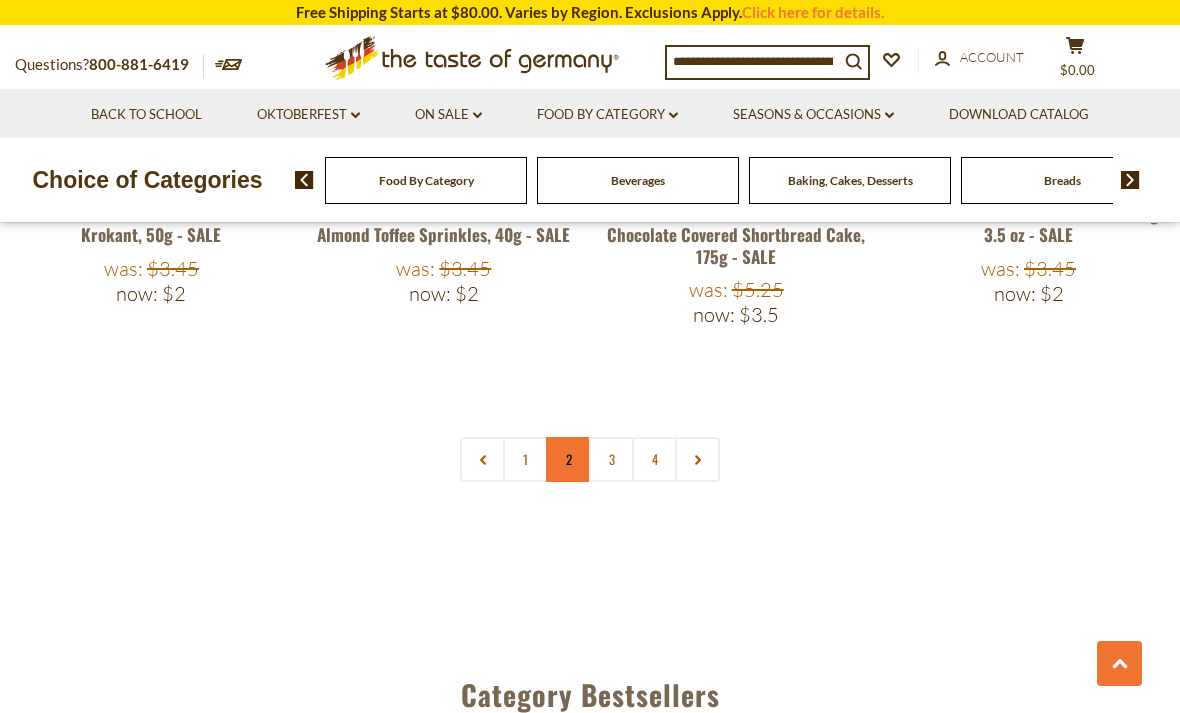 click on "2" at bounding box center (568, 459) 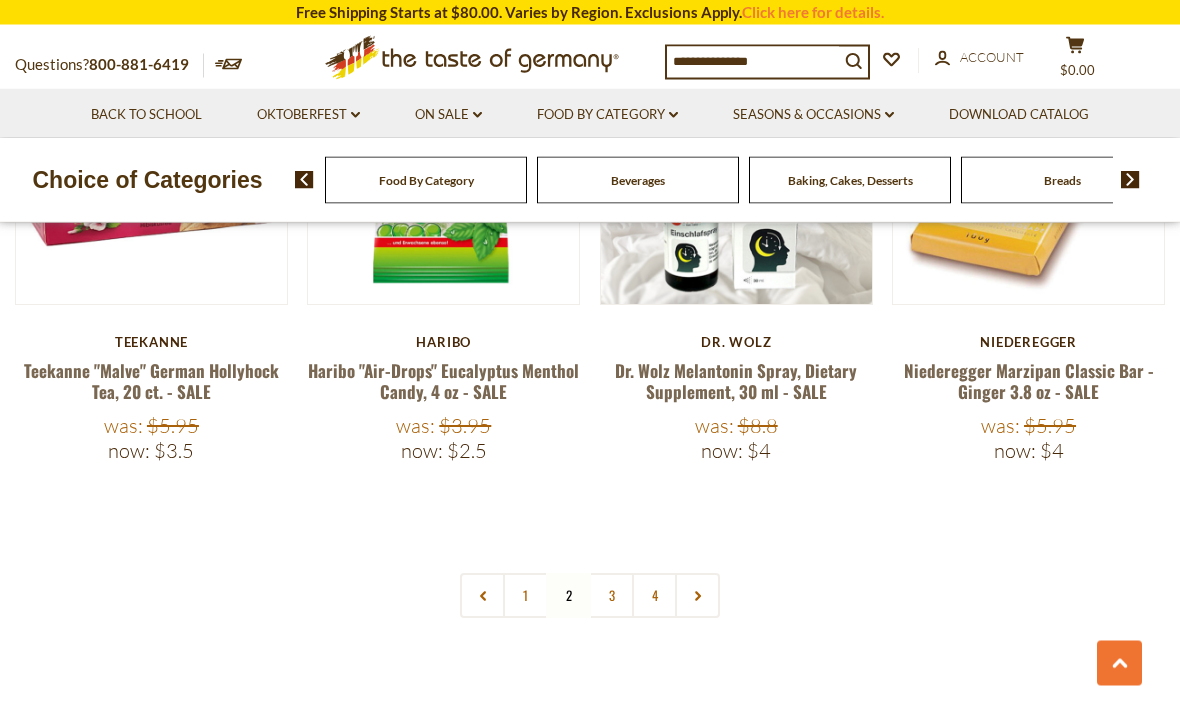 scroll, scrollTop: 4507, scrollLeft: 0, axis: vertical 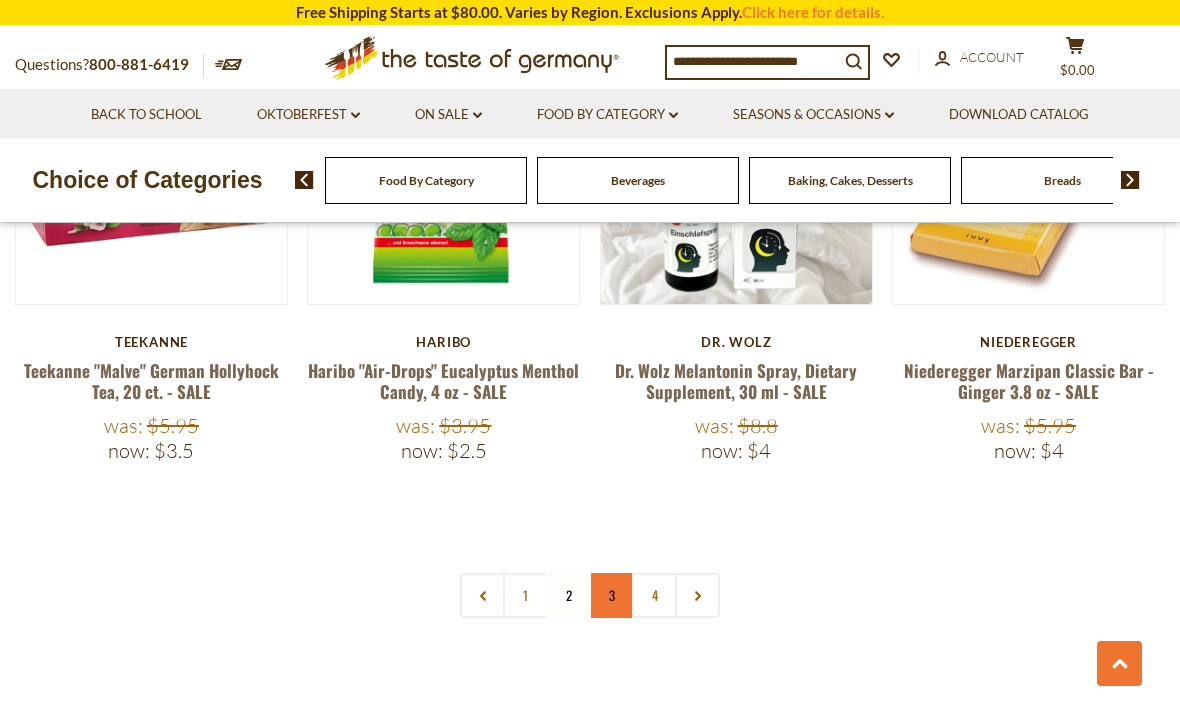click on "3" at bounding box center [611, 595] 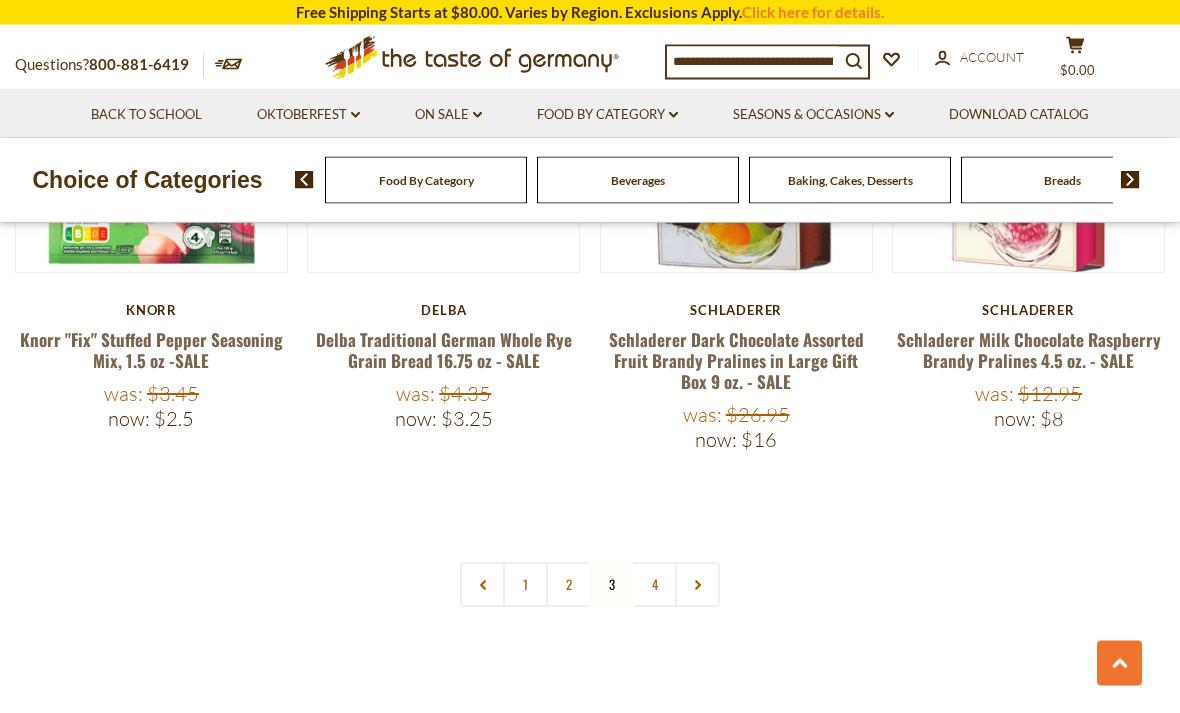 scroll, scrollTop: 4587, scrollLeft: 0, axis: vertical 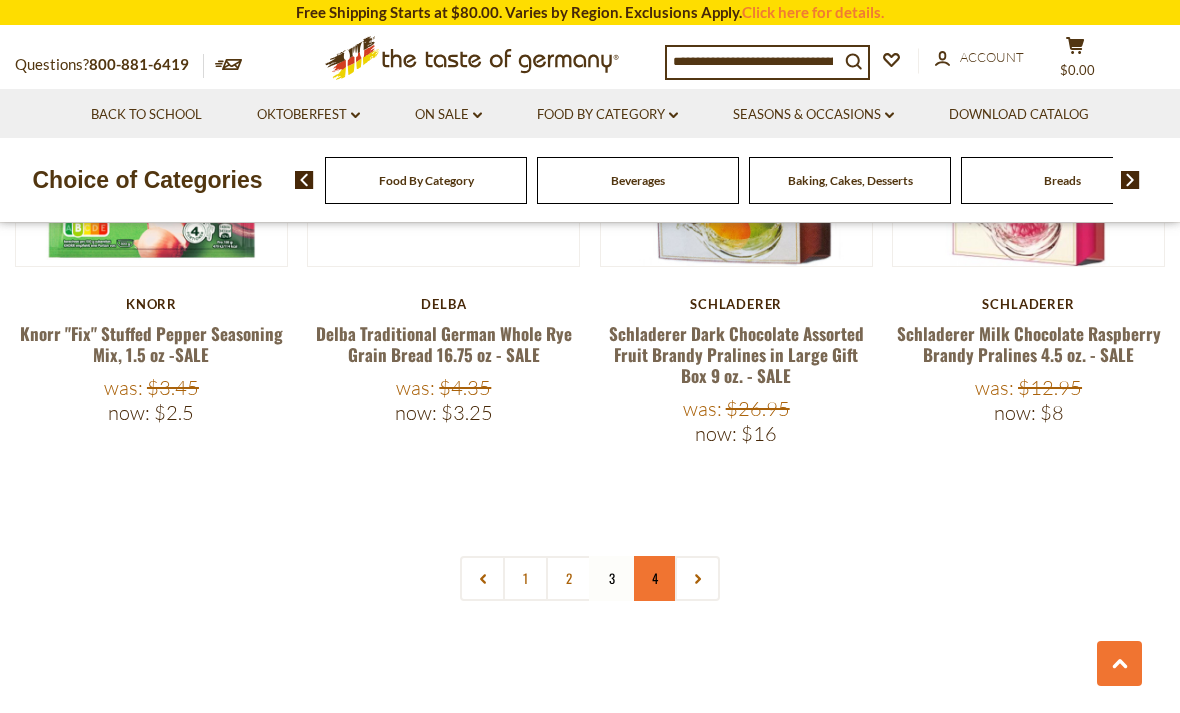 click on "4" at bounding box center (654, 578) 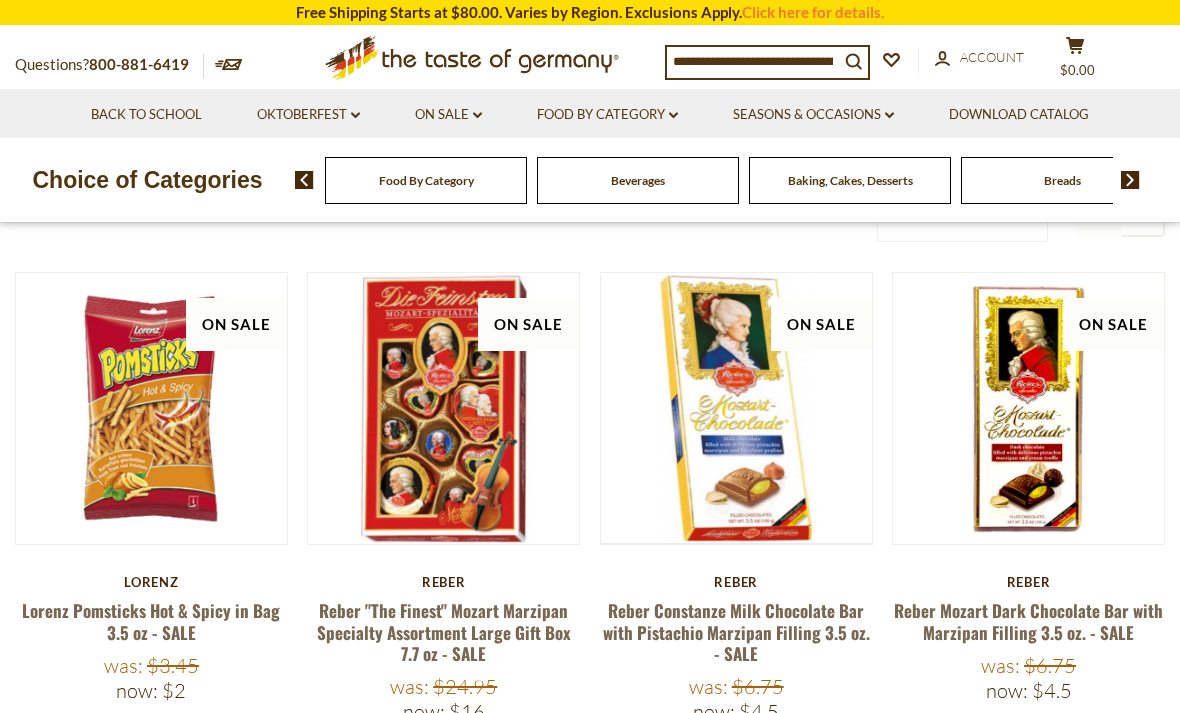 scroll, scrollTop: 266, scrollLeft: 0, axis: vertical 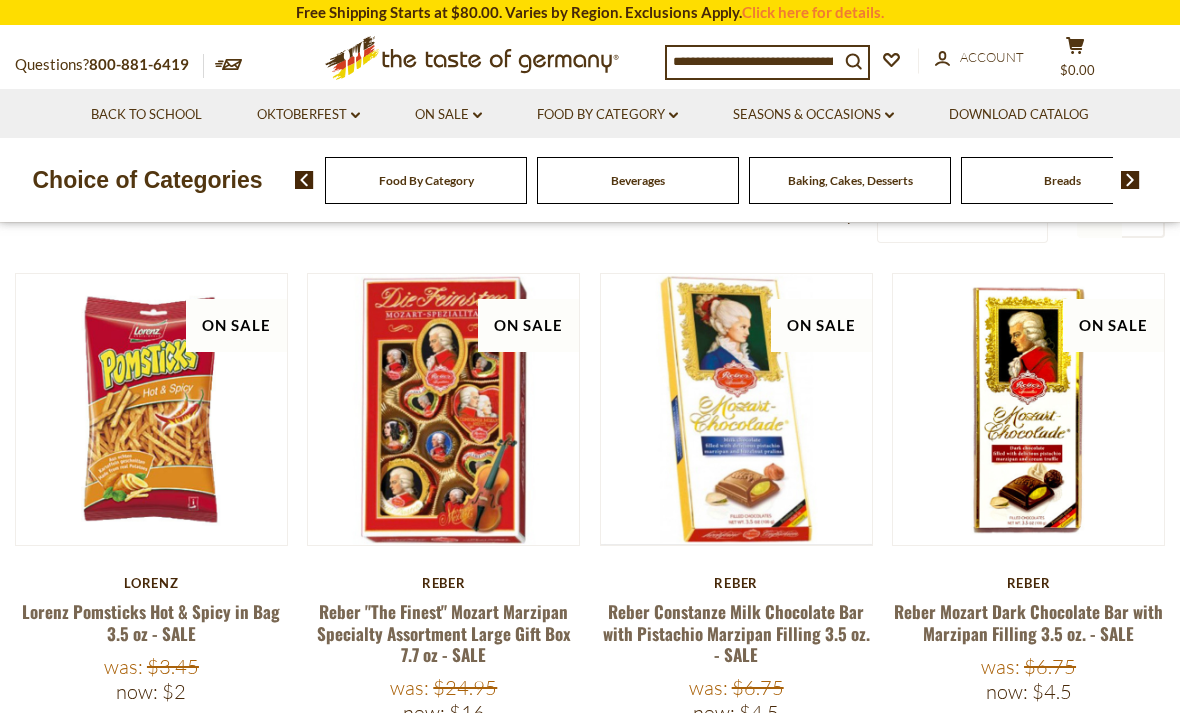 click on "Was:
$3.45" at bounding box center [151, 666] 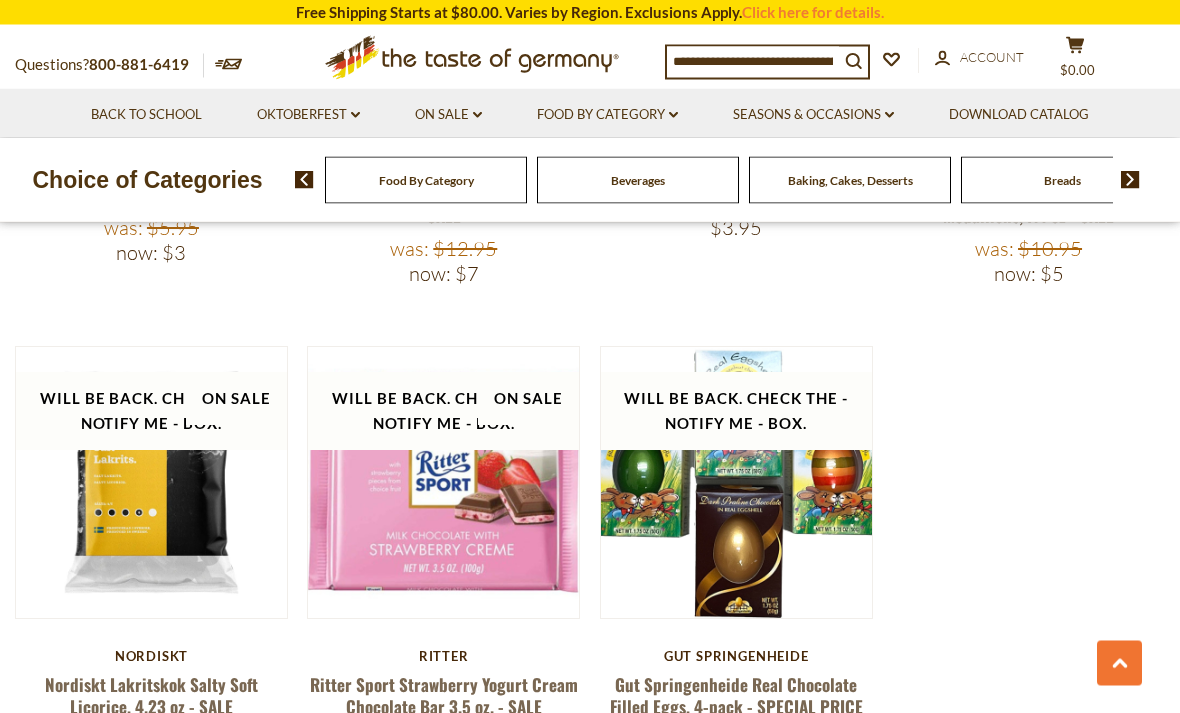 scroll, scrollTop: 4203, scrollLeft: 0, axis: vertical 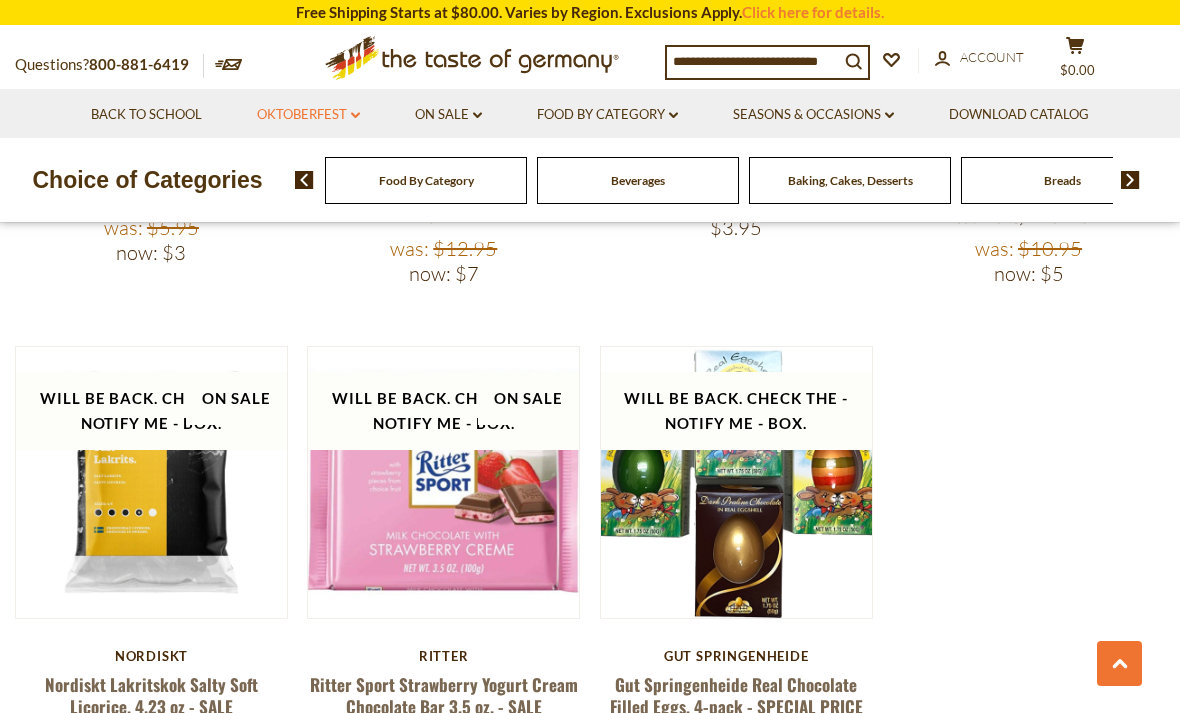 click on "Oktoberfest
dropdown_arrow" at bounding box center (308, 115) 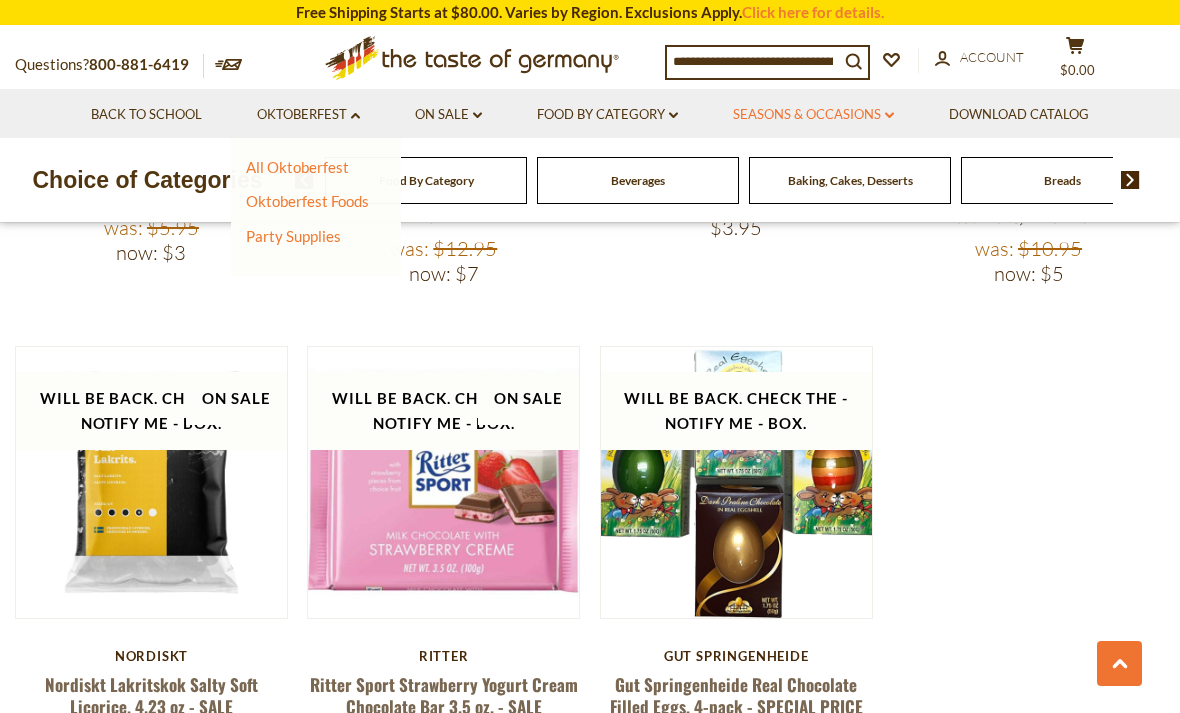 click on "Seasons & Occasions
dropdown_arrow" at bounding box center [813, 115] 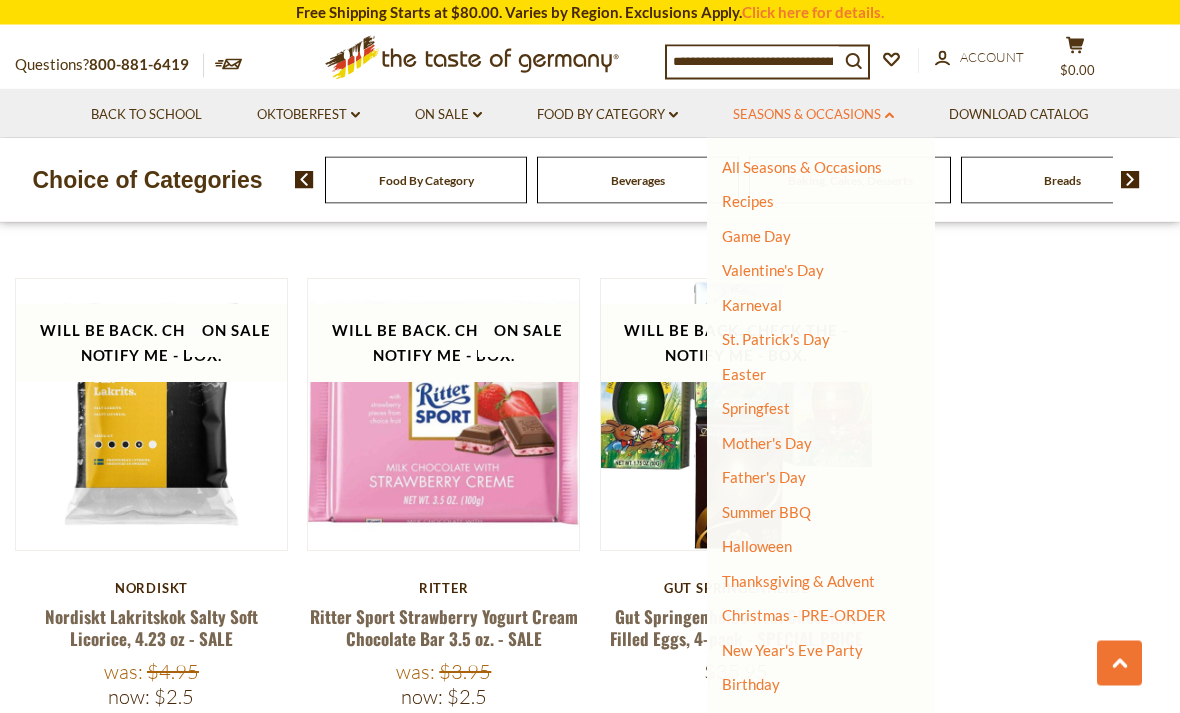 scroll, scrollTop: 4271, scrollLeft: 0, axis: vertical 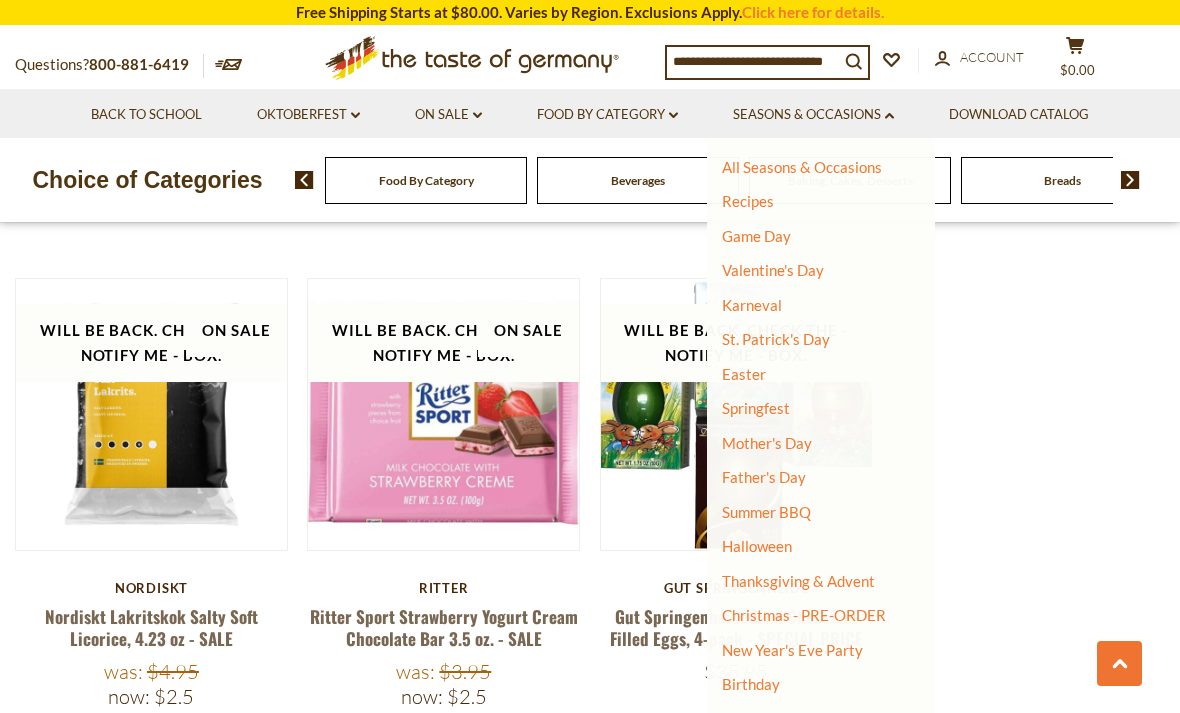 click on "On Sale
Quick View
Lorenz
Lorenz Pomsticks Hot & Spicy in Bag 3.5 oz - SALE
Was:
$3.45
Now:
$2
On Sale" at bounding box center [590, -1482] 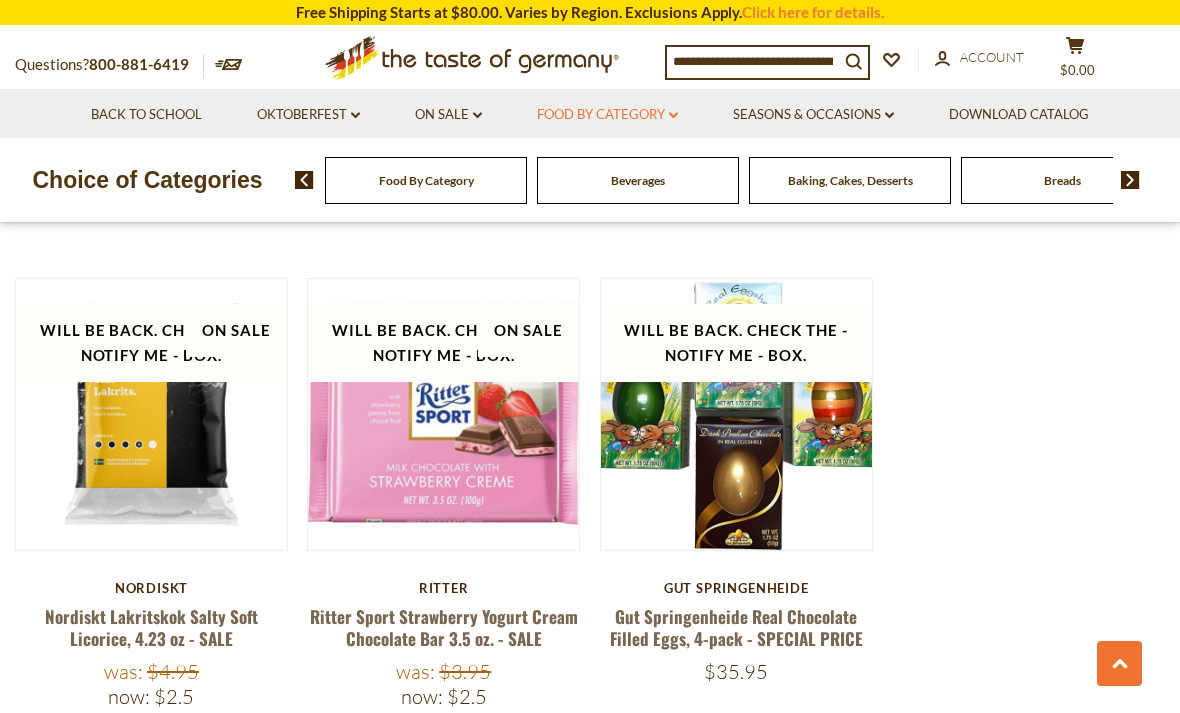 click on "dropdown_arrow" 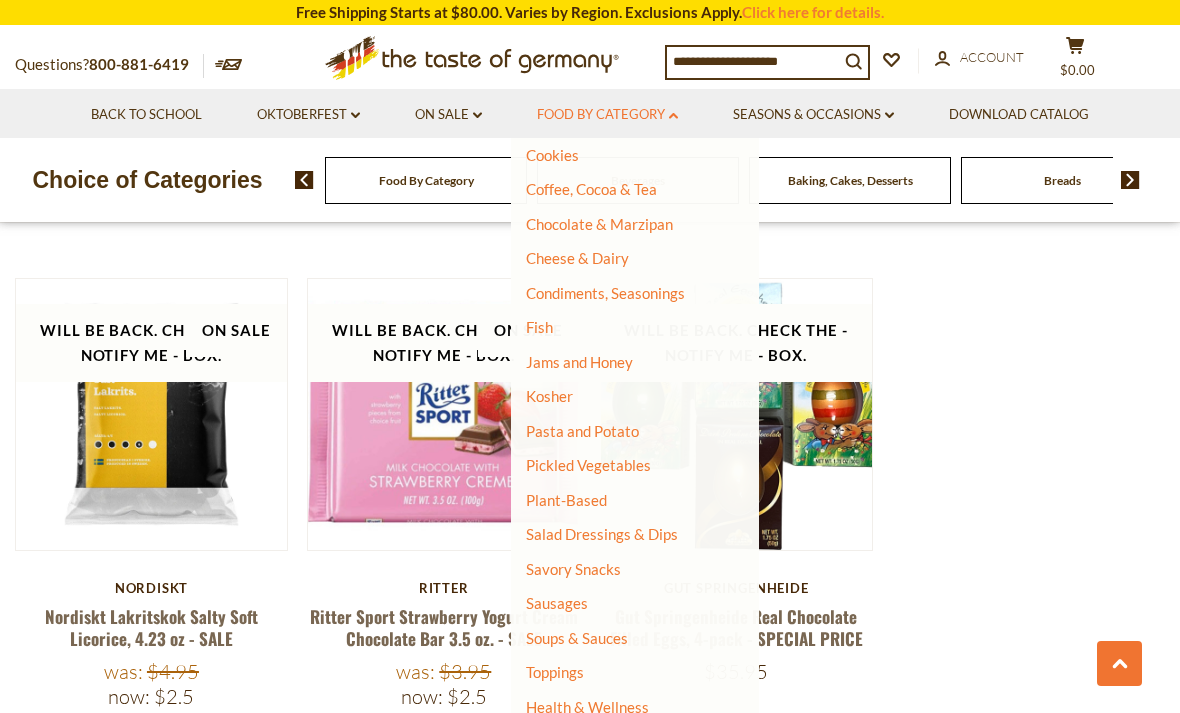 scroll, scrollTop: 288, scrollLeft: 0, axis: vertical 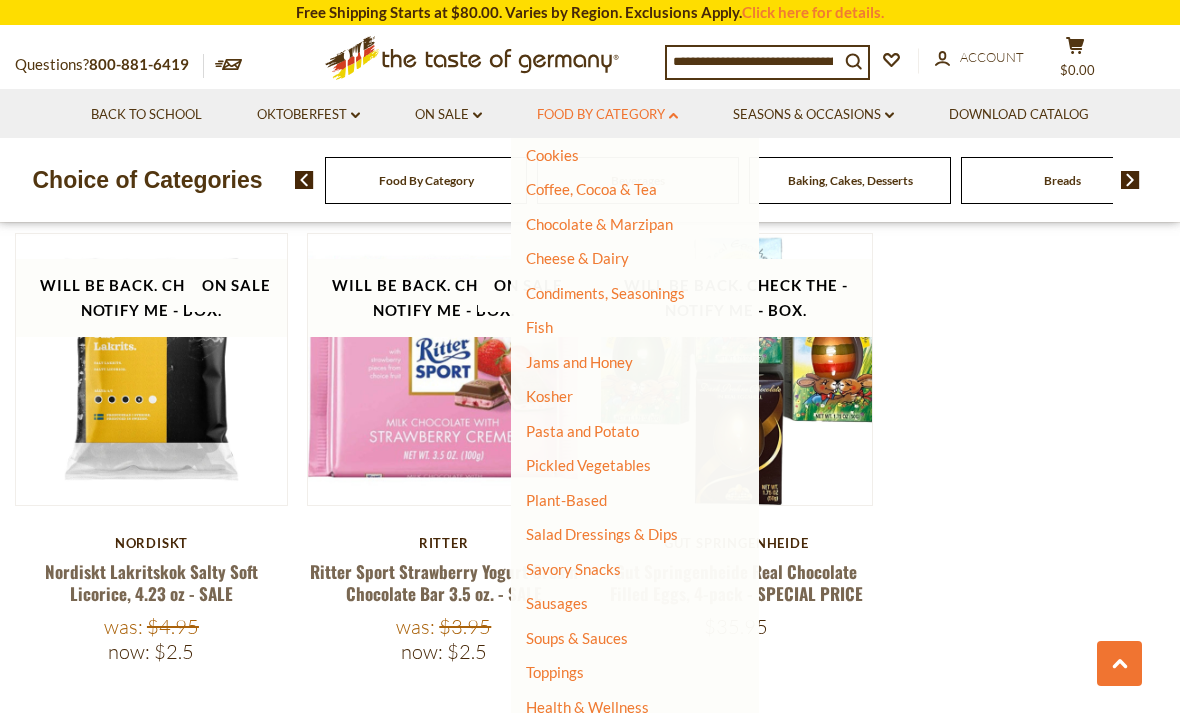 click on "Food By Category
dropdown_arrow" at bounding box center [607, 115] 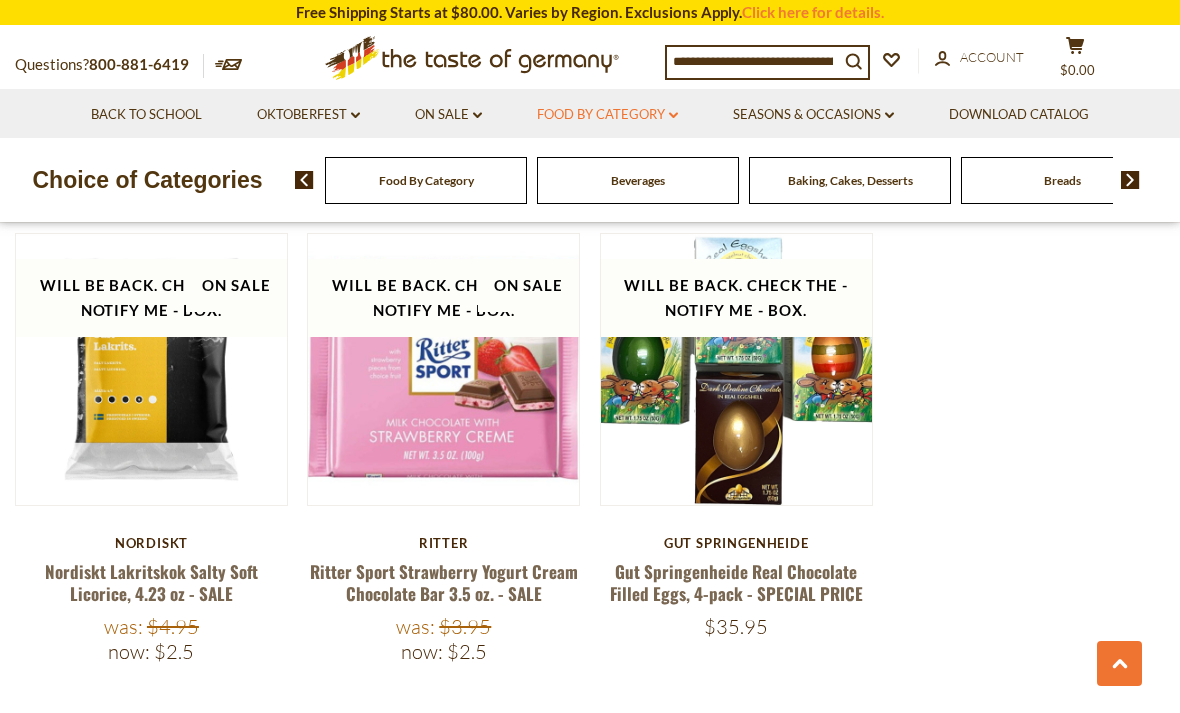 click on "Food By Category
dropdown_arrow" at bounding box center [607, 115] 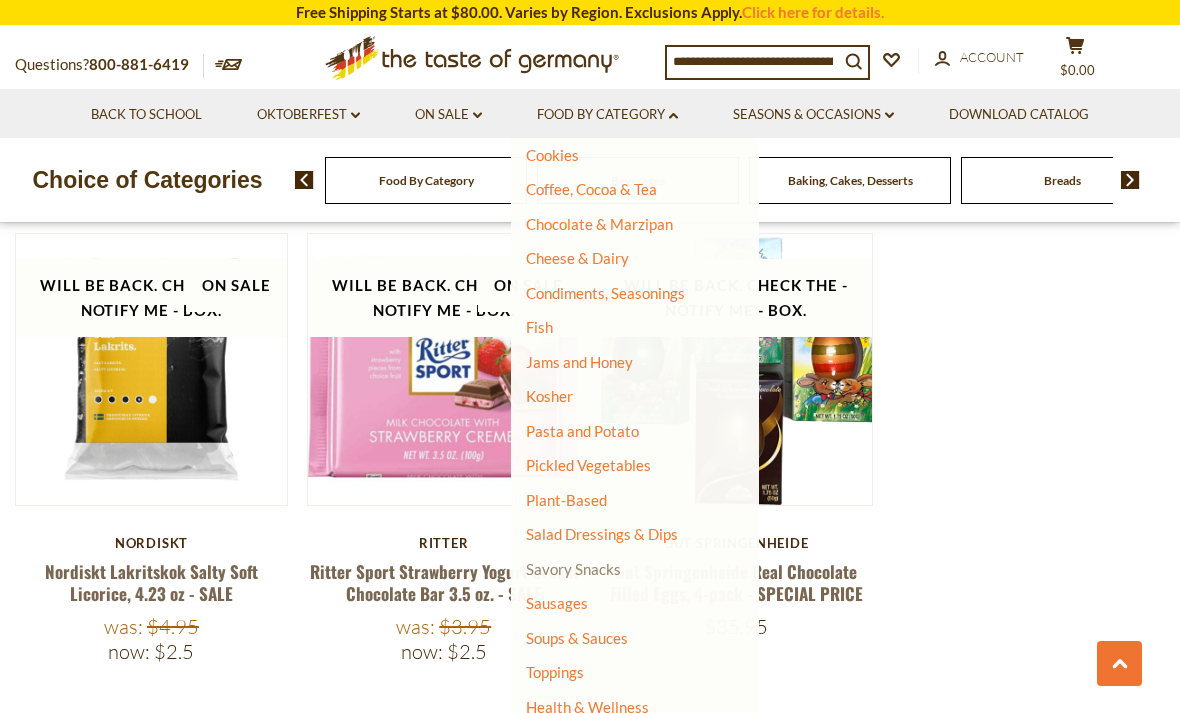 click on "Savory Snacks" at bounding box center (573, 569) 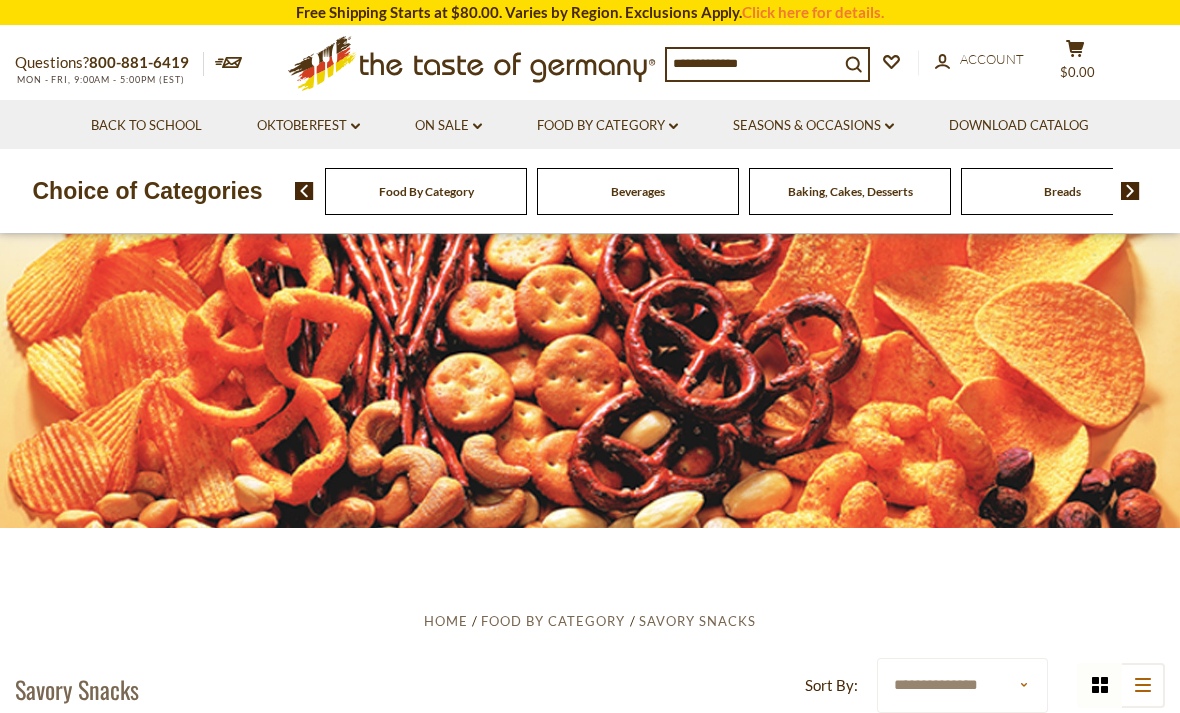 scroll, scrollTop: 0, scrollLeft: 0, axis: both 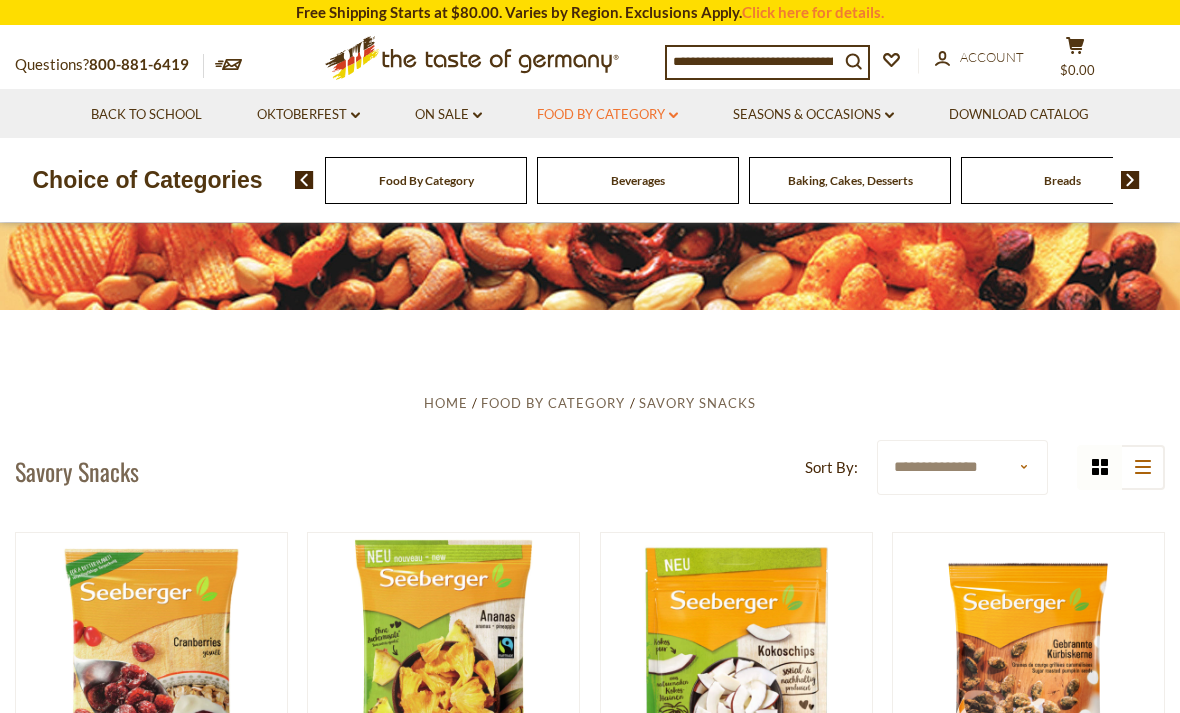 click on "Food By Category
dropdown_arrow" at bounding box center (607, 115) 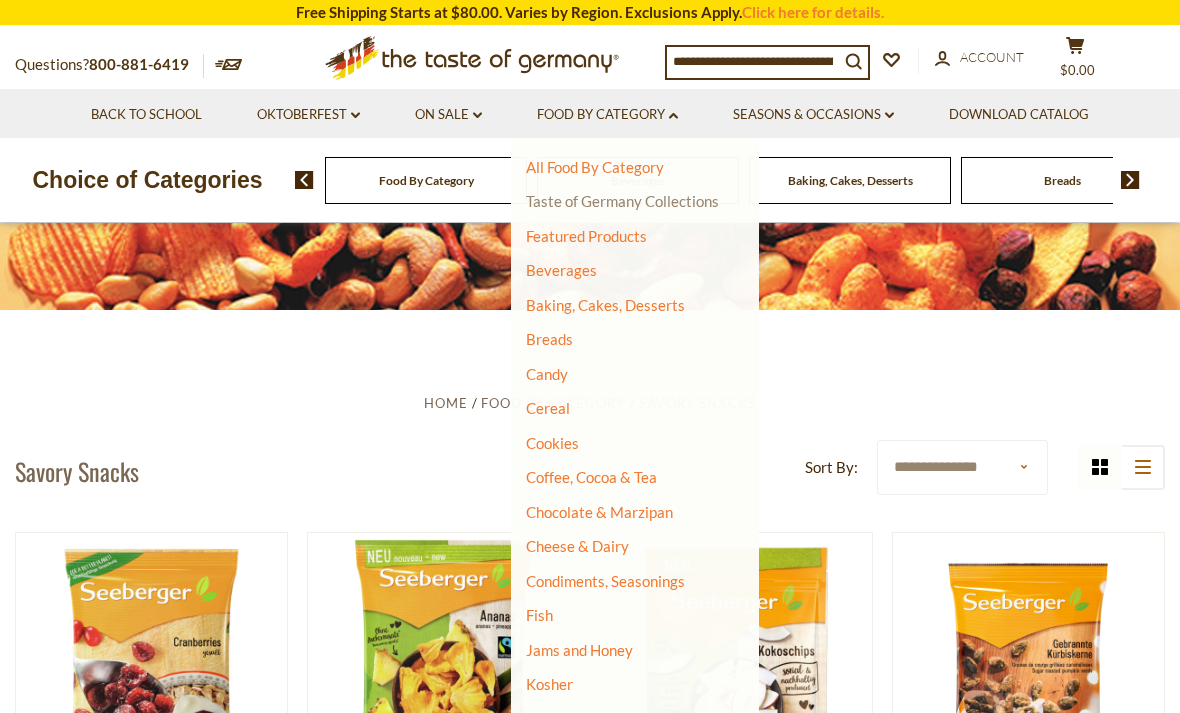 click on "Taste of Germany Collections" at bounding box center [622, 201] 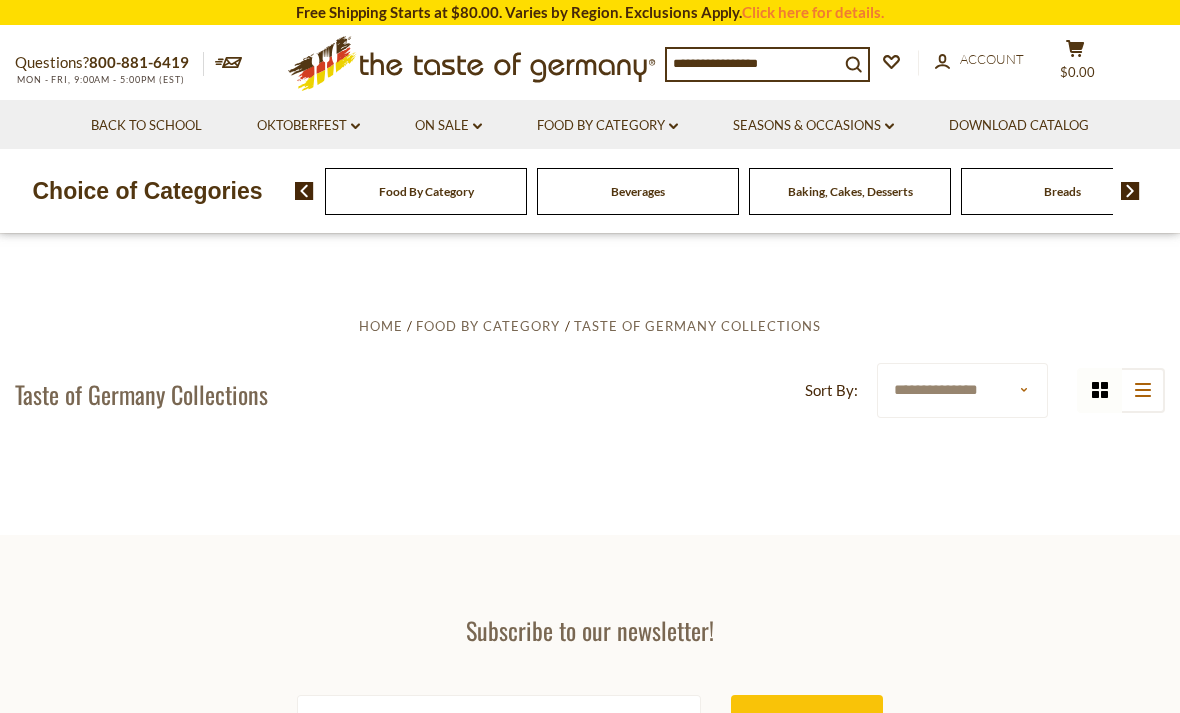 scroll, scrollTop: 0, scrollLeft: 0, axis: both 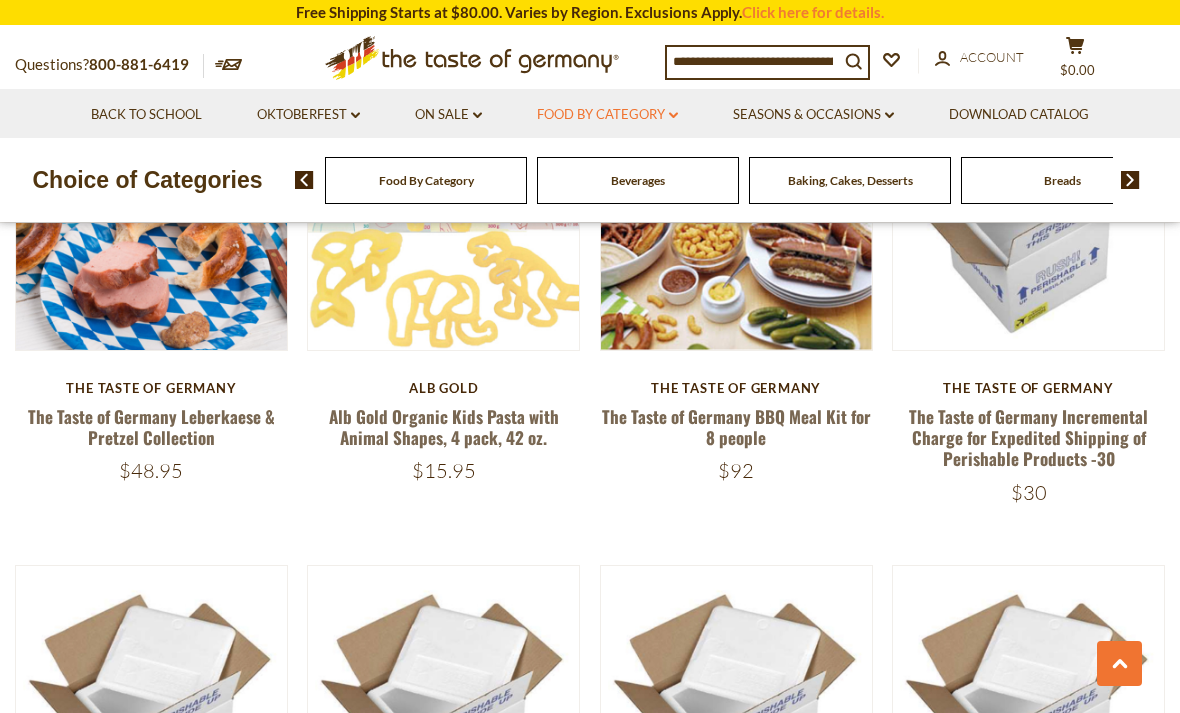 click on "dropdown_arrow" 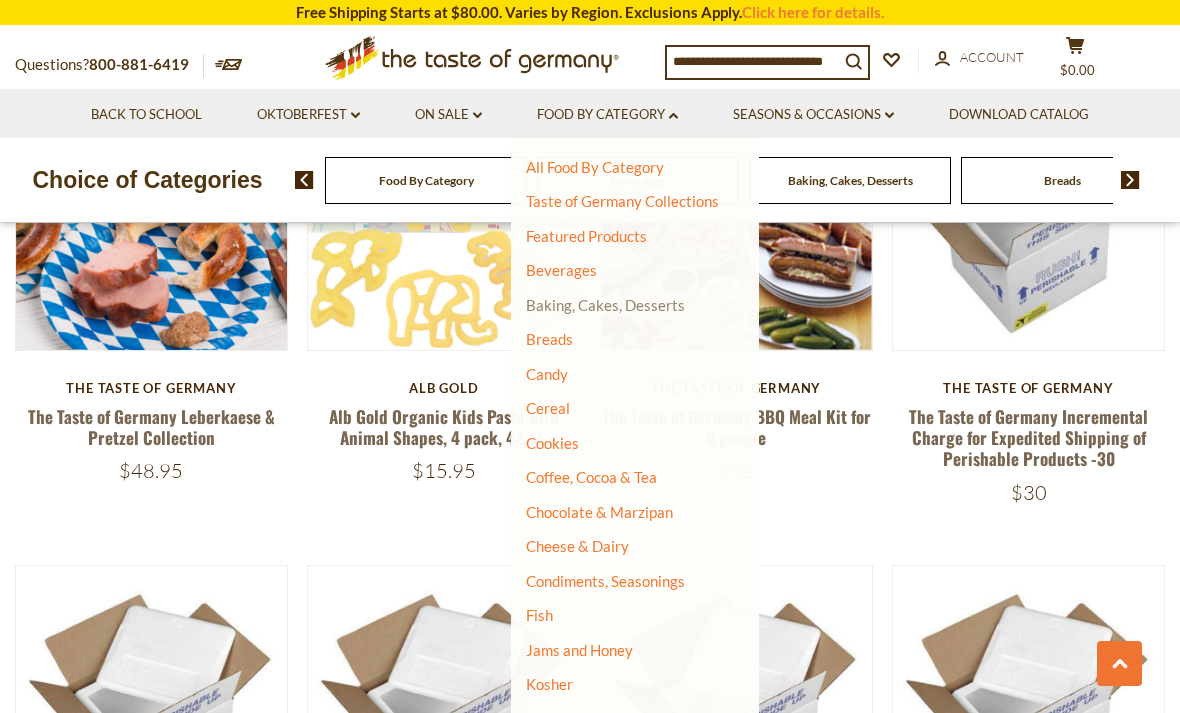 click on "Baking, Cakes, Desserts" at bounding box center [605, 305] 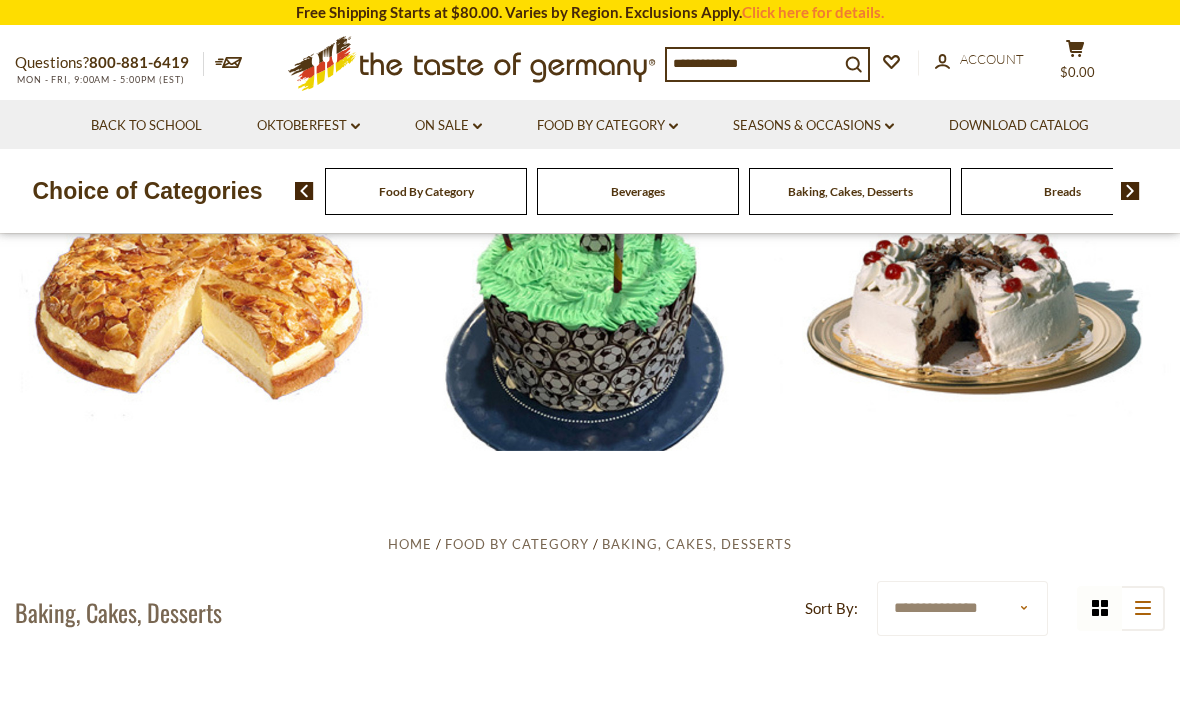 scroll, scrollTop: 0, scrollLeft: 0, axis: both 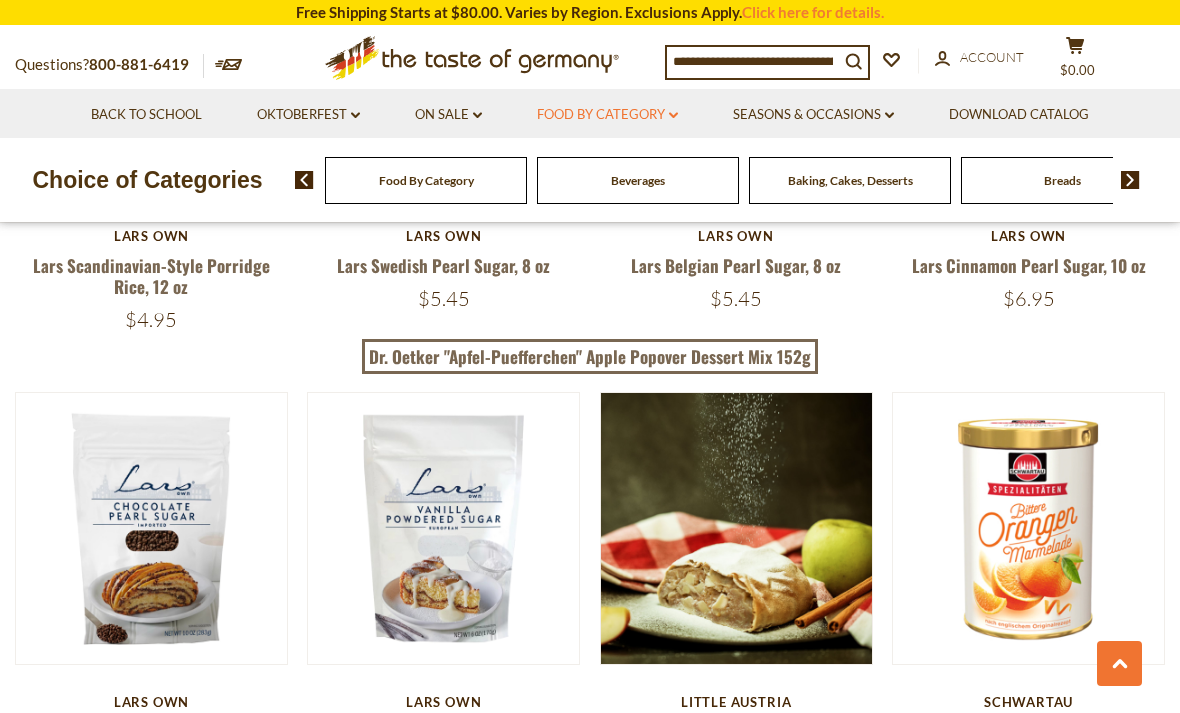 click 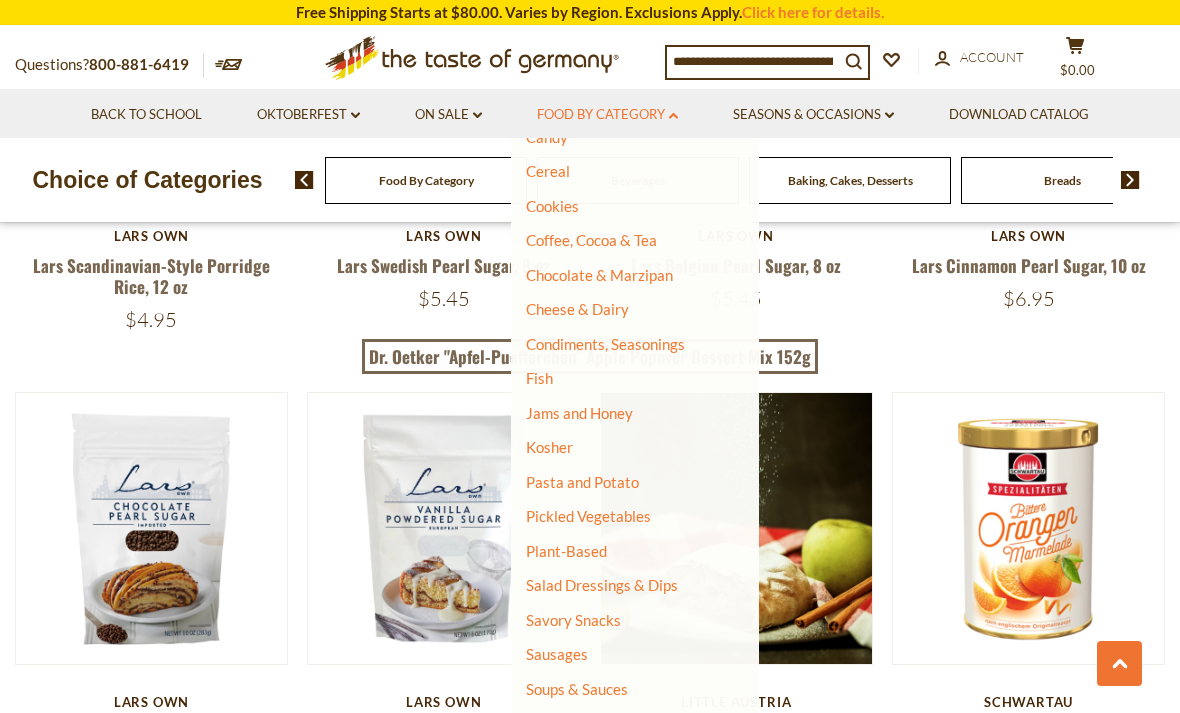 scroll, scrollTop: 239, scrollLeft: 0, axis: vertical 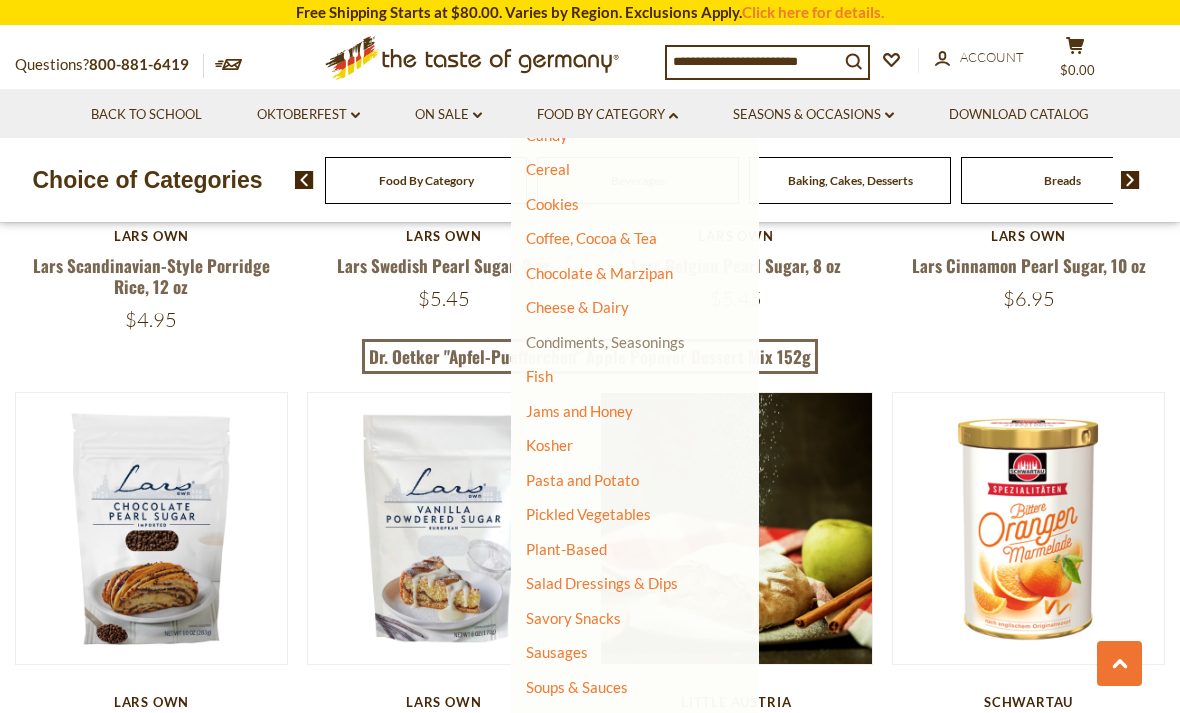 click on "Condiments, Seasonings" at bounding box center (605, 342) 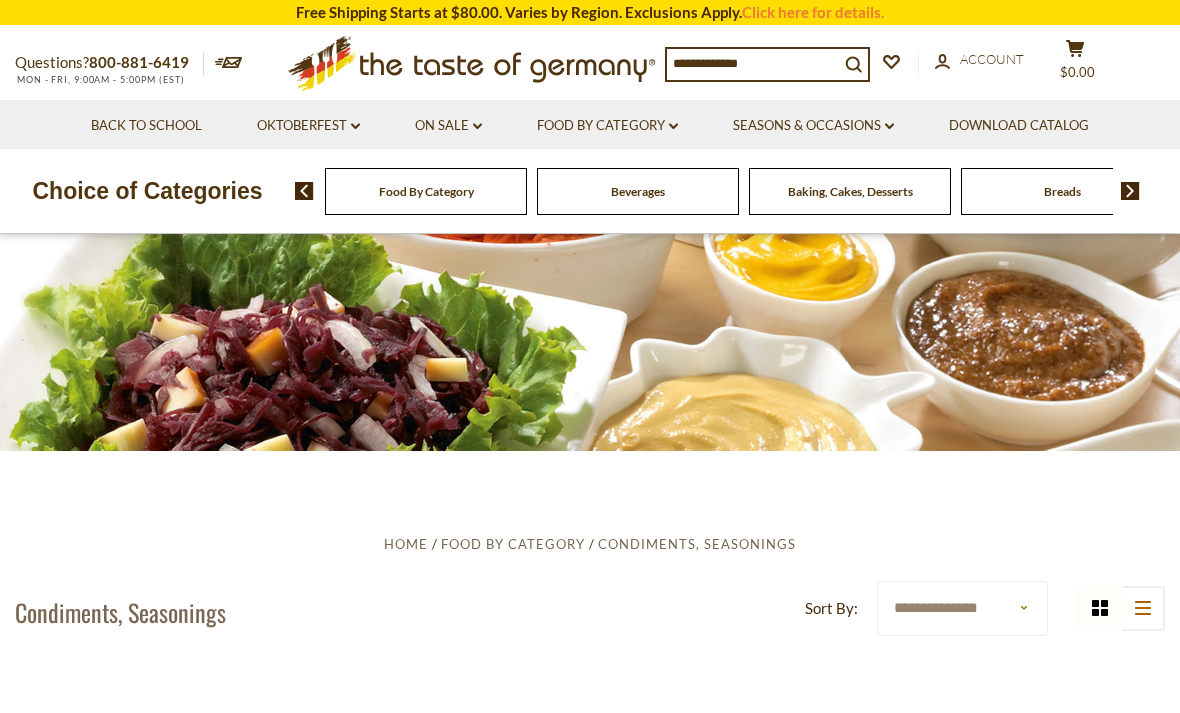 scroll, scrollTop: 0, scrollLeft: 0, axis: both 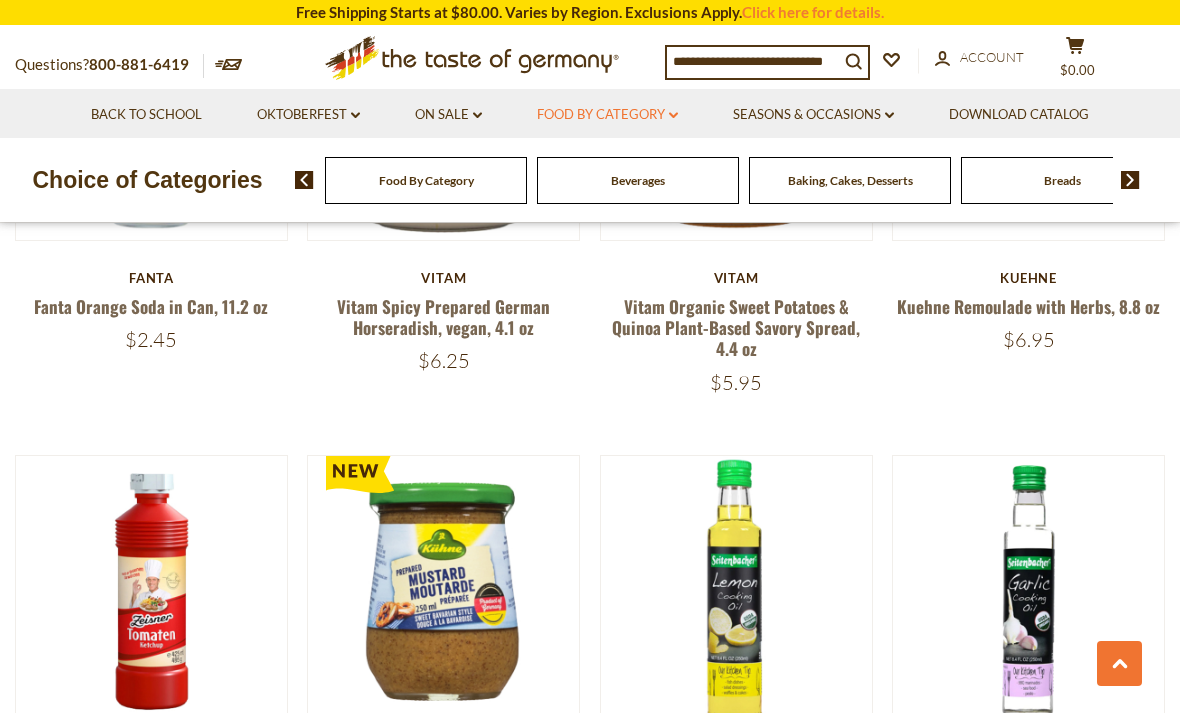 click on "Food By Category
dropdown_arrow" at bounding box center (607, 115) 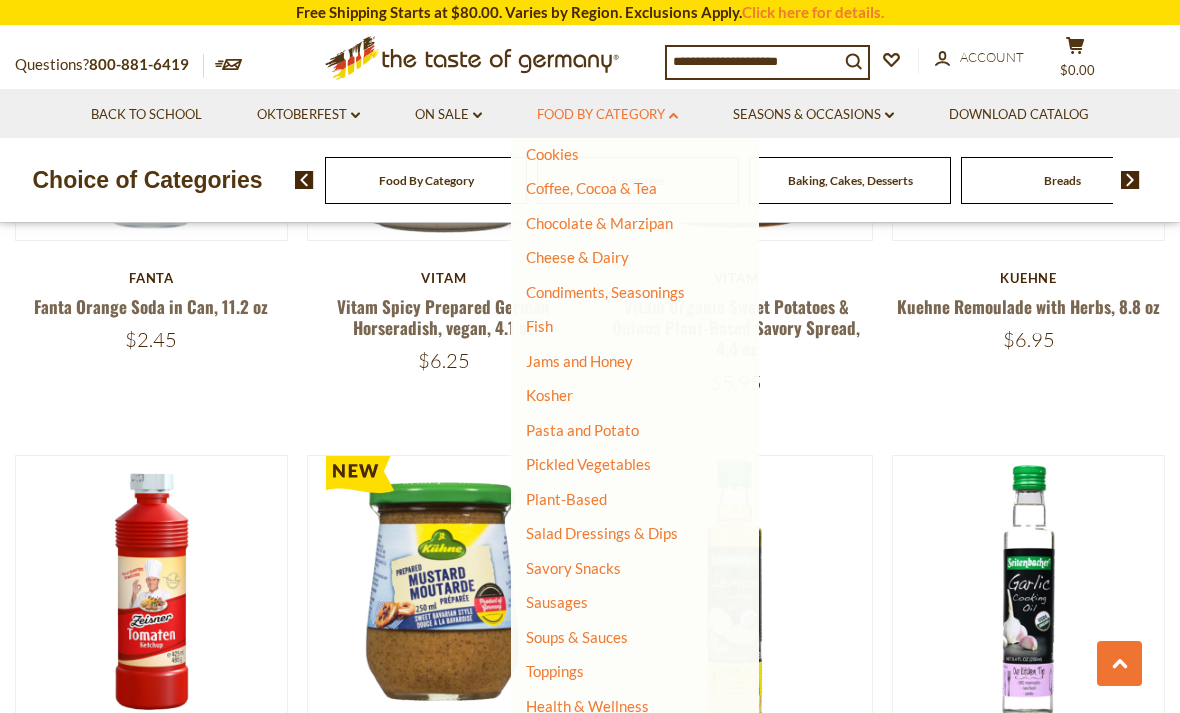 scroll, scrollTop: 288, scrollLeft: 0, axis: vertical 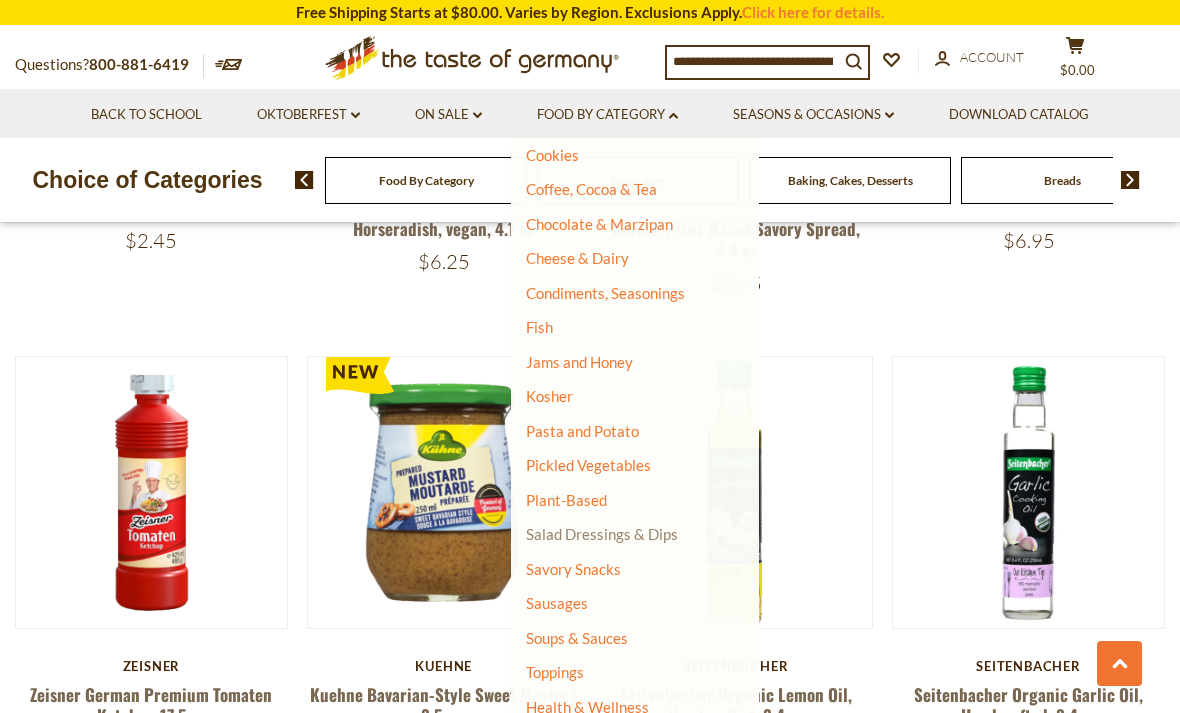 click on "Salad Dressings & Dips" at bounding box center [602, 534] 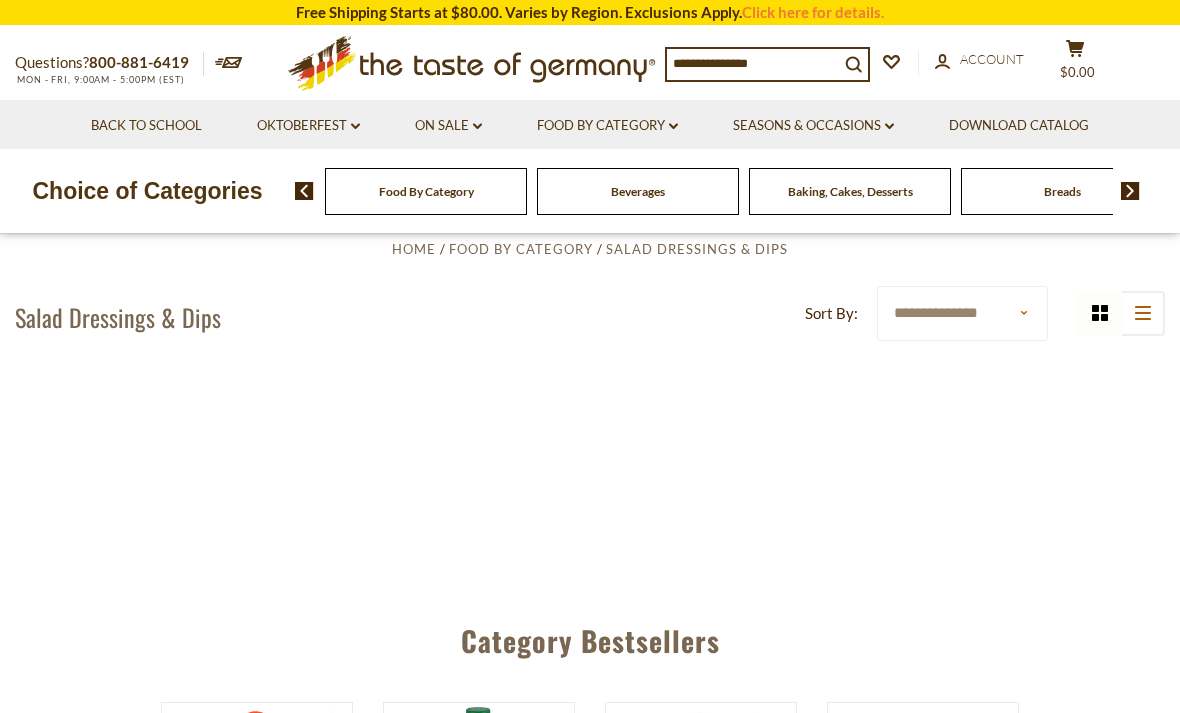 scroll, scrollTop: 0, scrollLeft: 0, axis: both 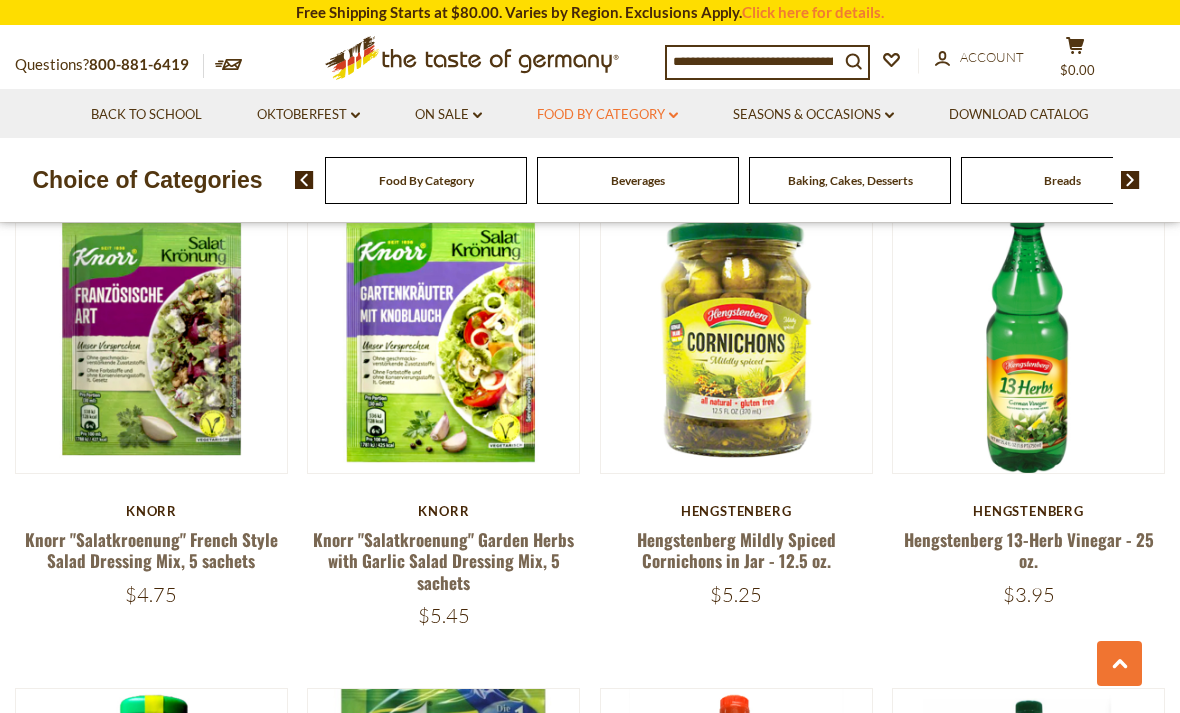 click on "dropdown_arrow" 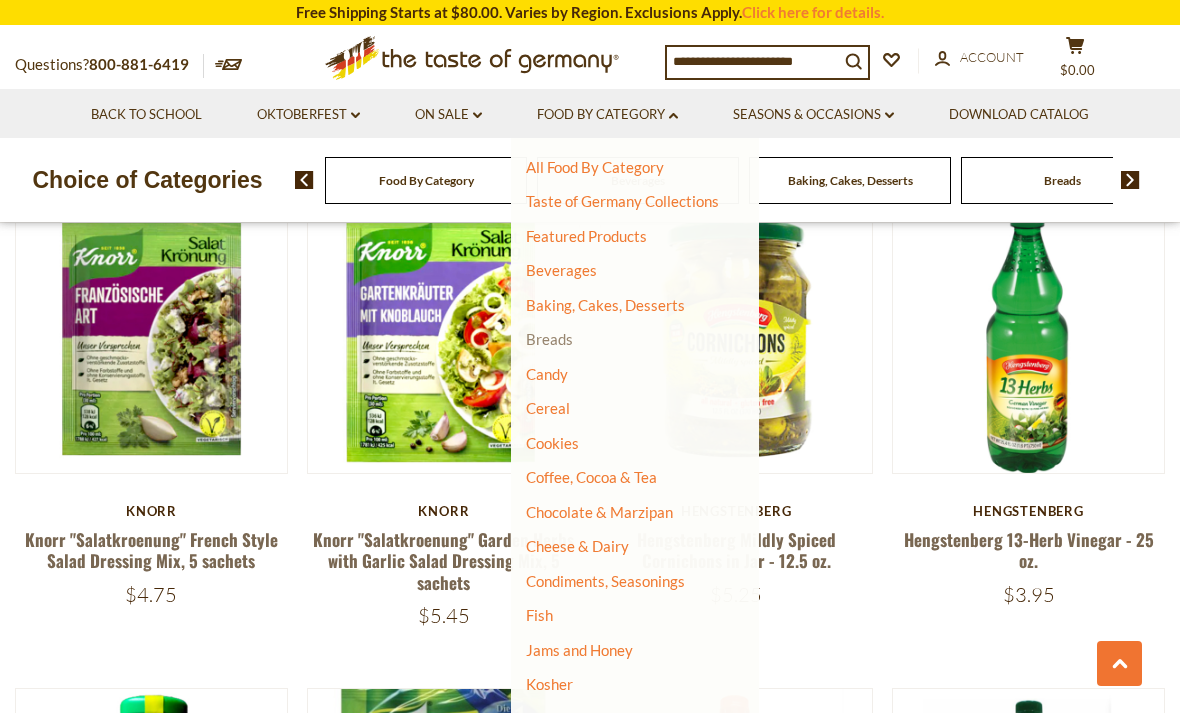 click on "Breads" at bounding box center [549, 339] 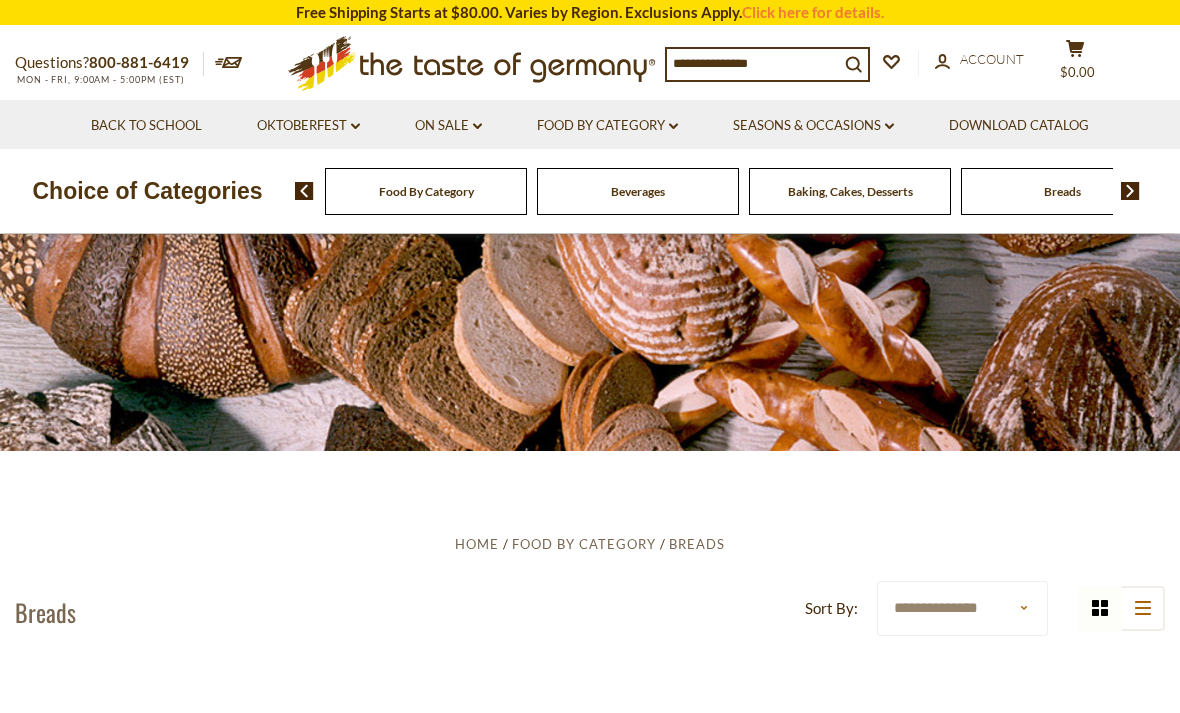 scroll, scrollTop: 0, scrollLeft: 0, axis: both 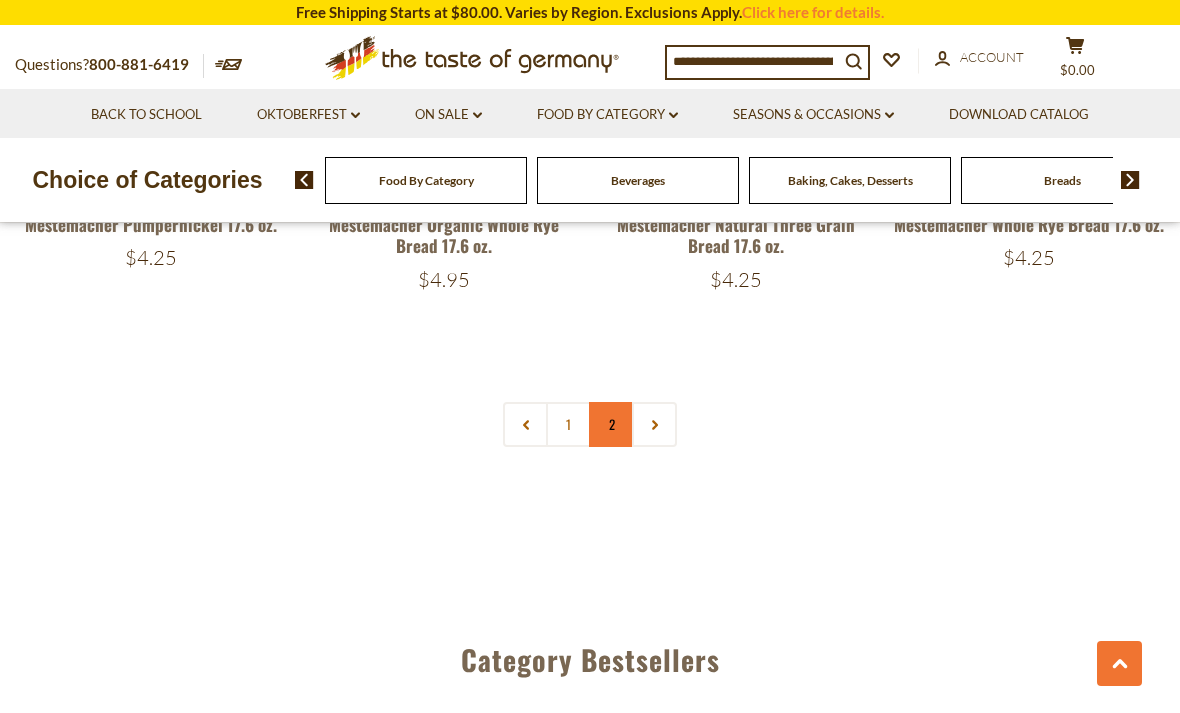 click on "2" at bounding box center (611, 424) 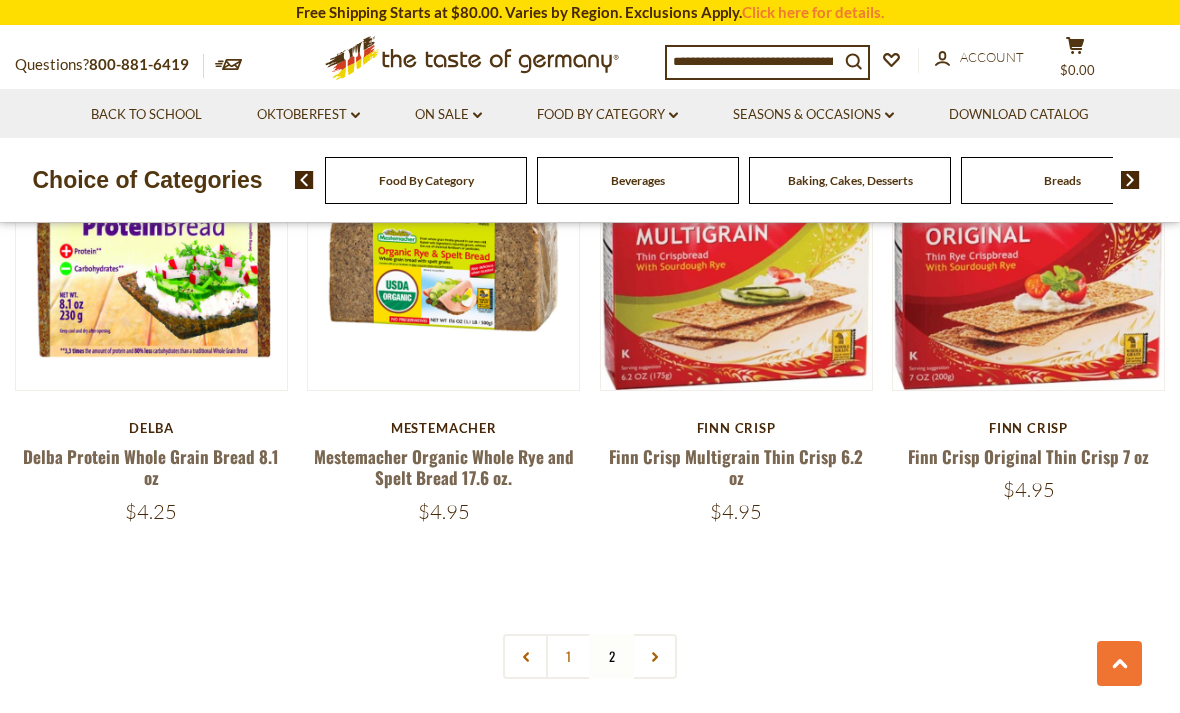 scroll, scrollTop: 2504, scrollLeft: 0, axis: vertical 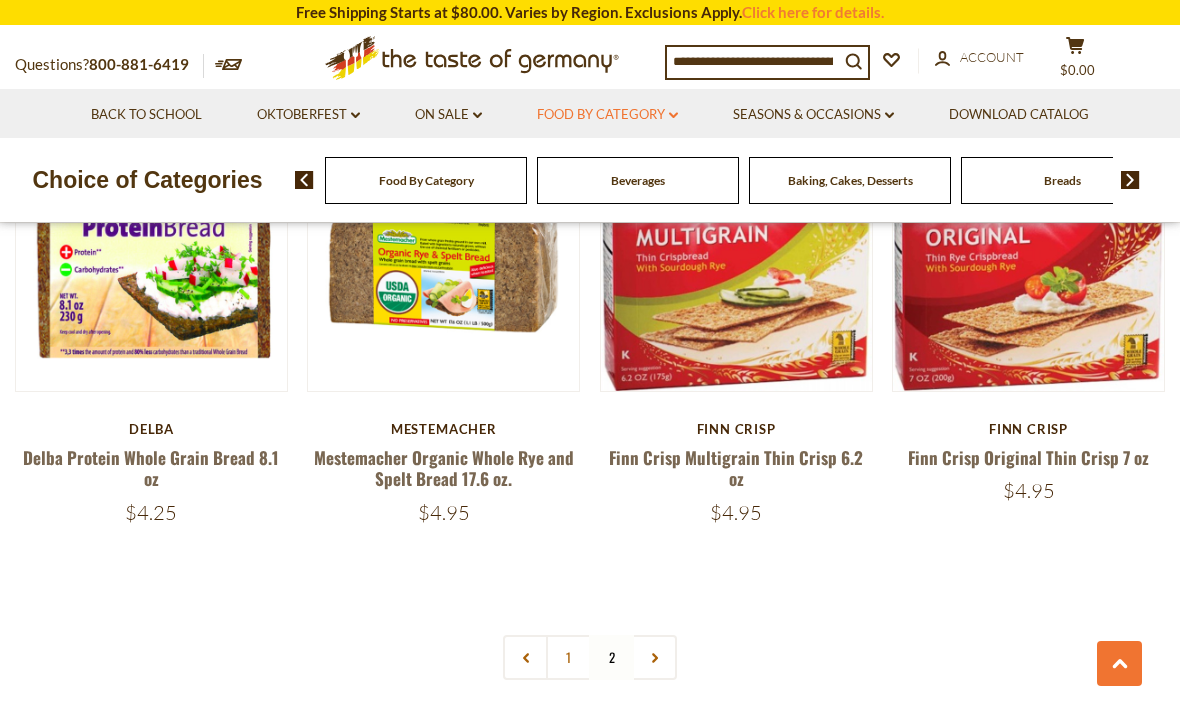 click on "dropdown_arrow" 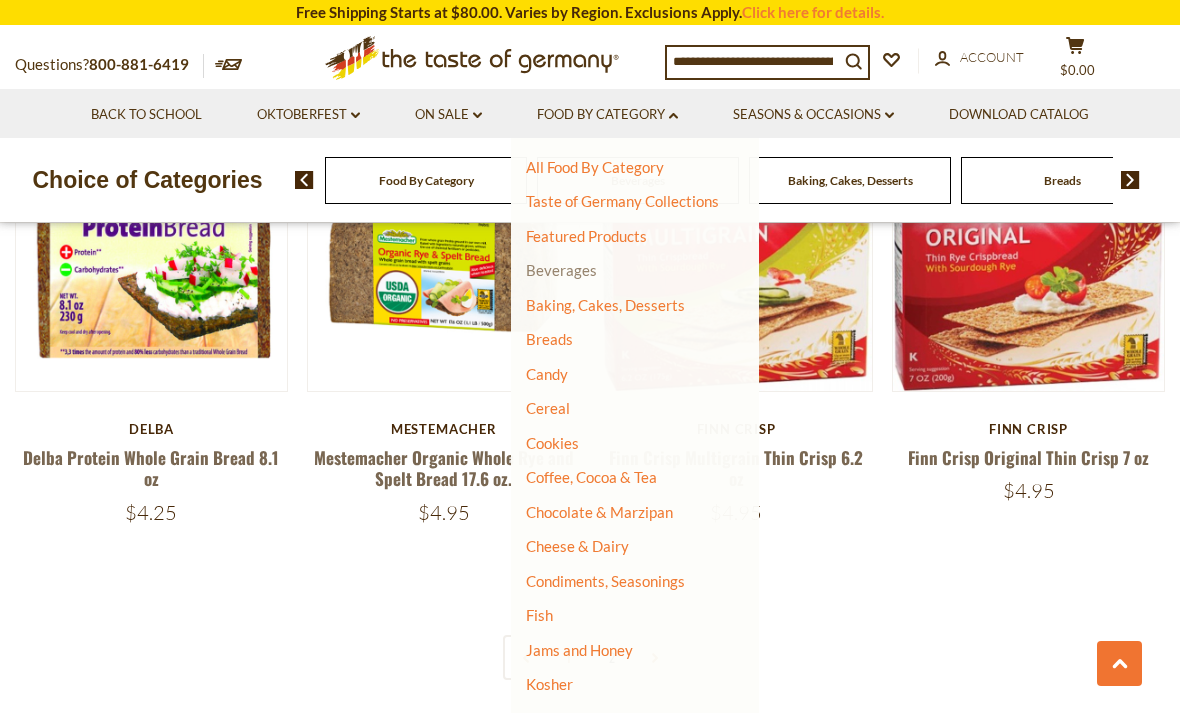 click on "Beverages" at bounding box center (561, 270) 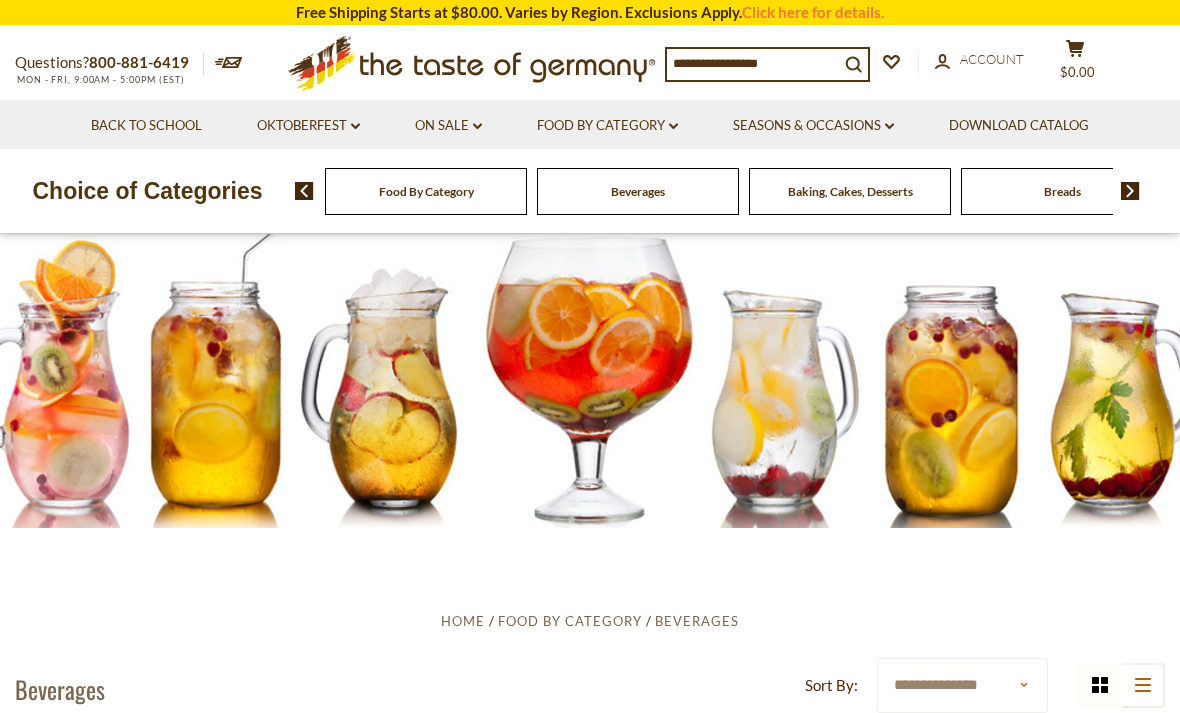 scroll, scrollTop: 0, scrollLeft: 0, axis: both 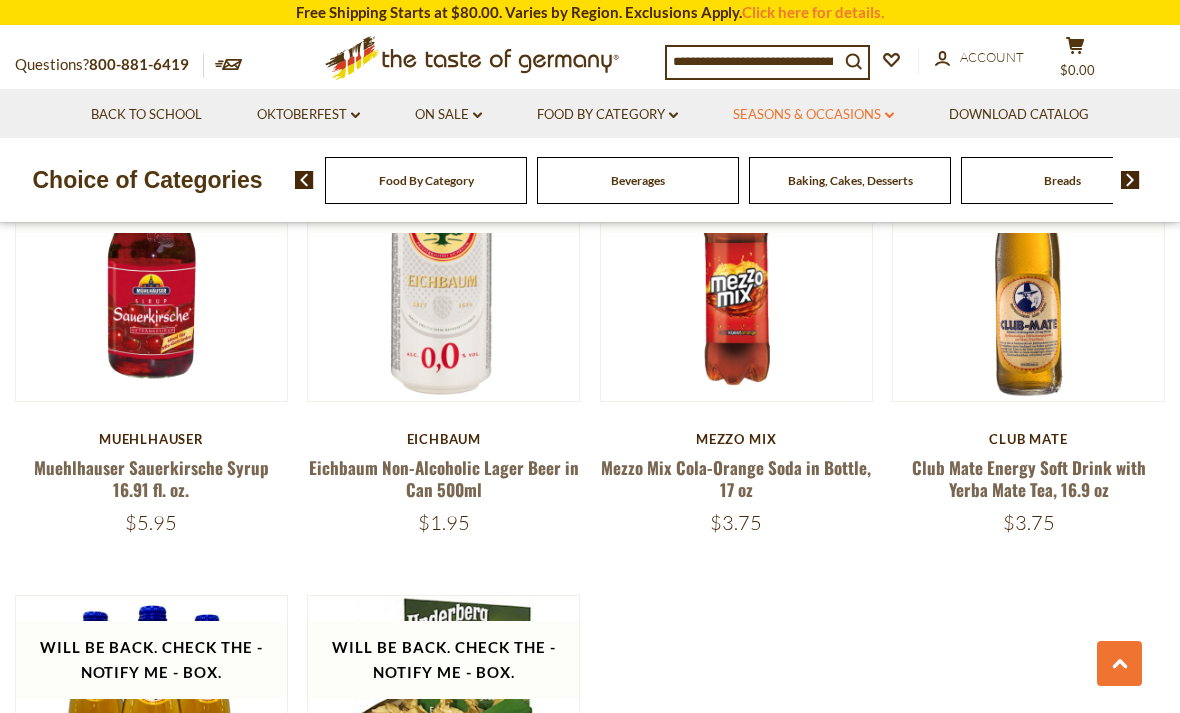click on "Seasons & Occasions
dropdown_arrow" at bounding box center (813, 115) 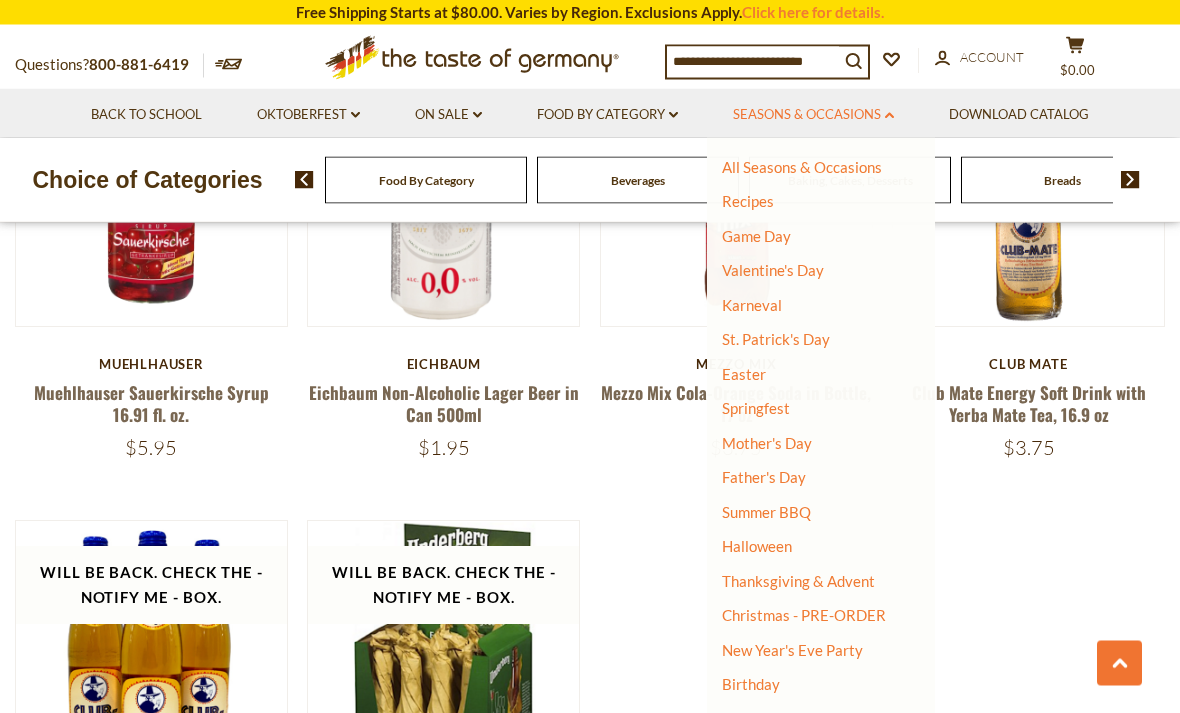 scroll, scrollTop: 3525, scrollLeft: 0, axis: vertical 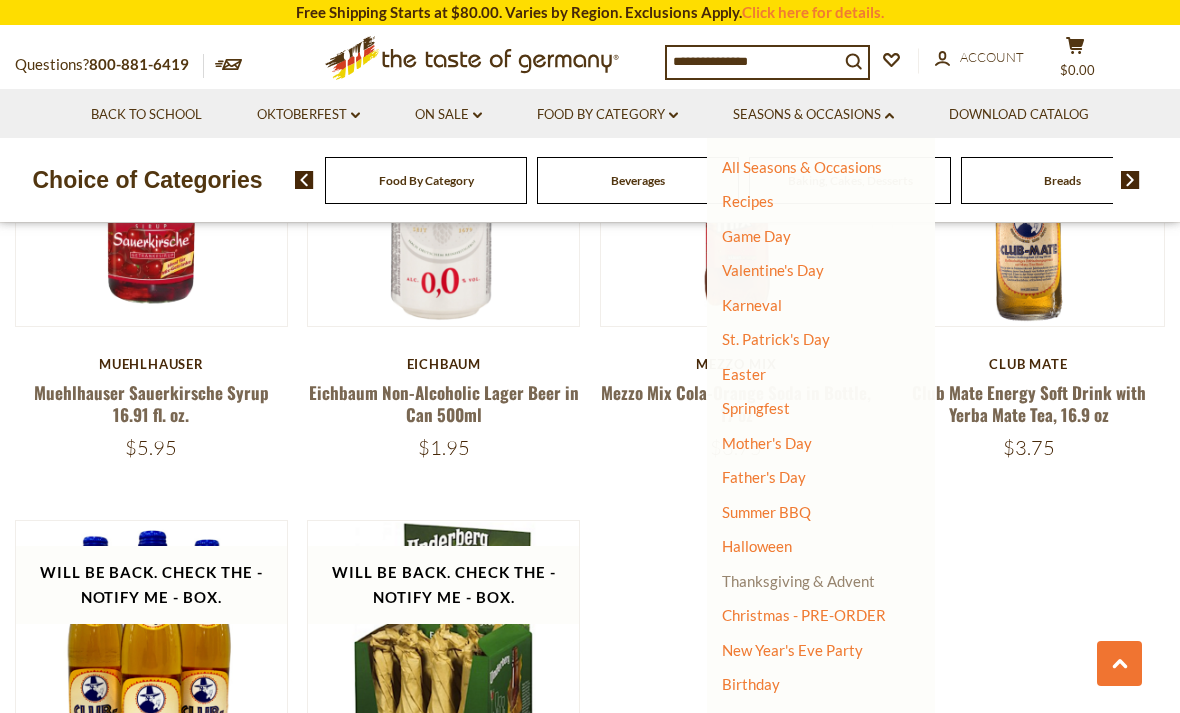 click on "Thanksgiving & Advent" at bounding box center (798, 581) 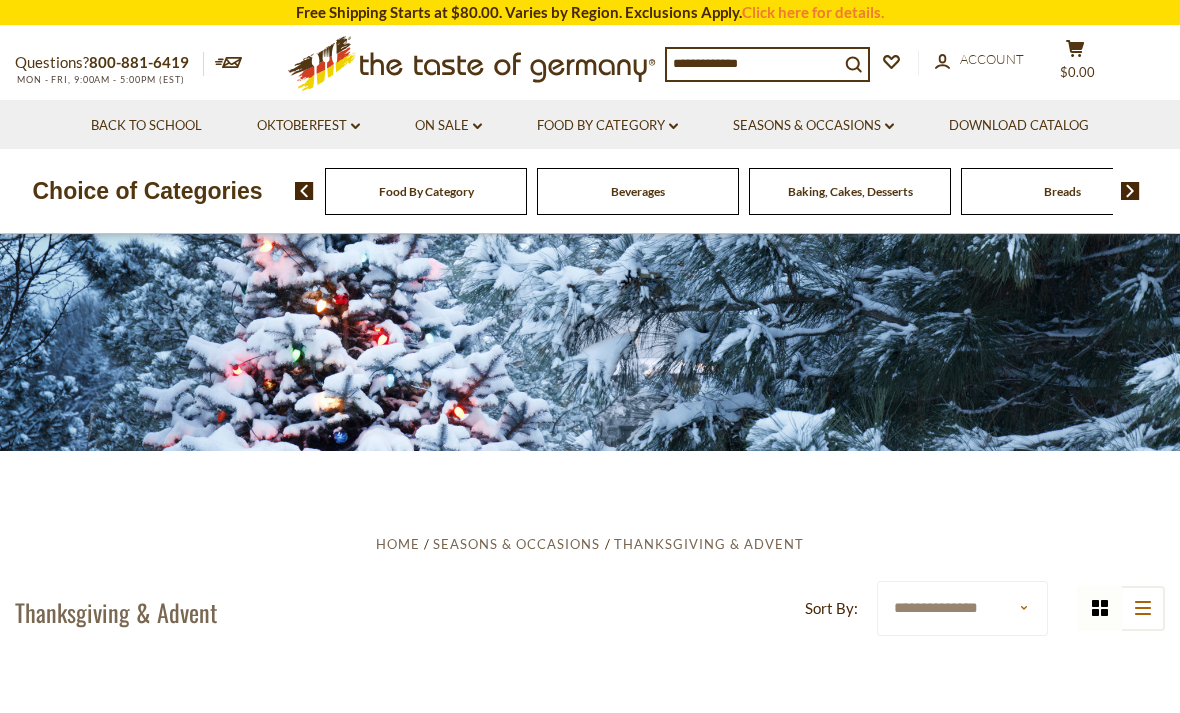 scroll, scrollTop: 0, scrollLeft: 0, axis: both 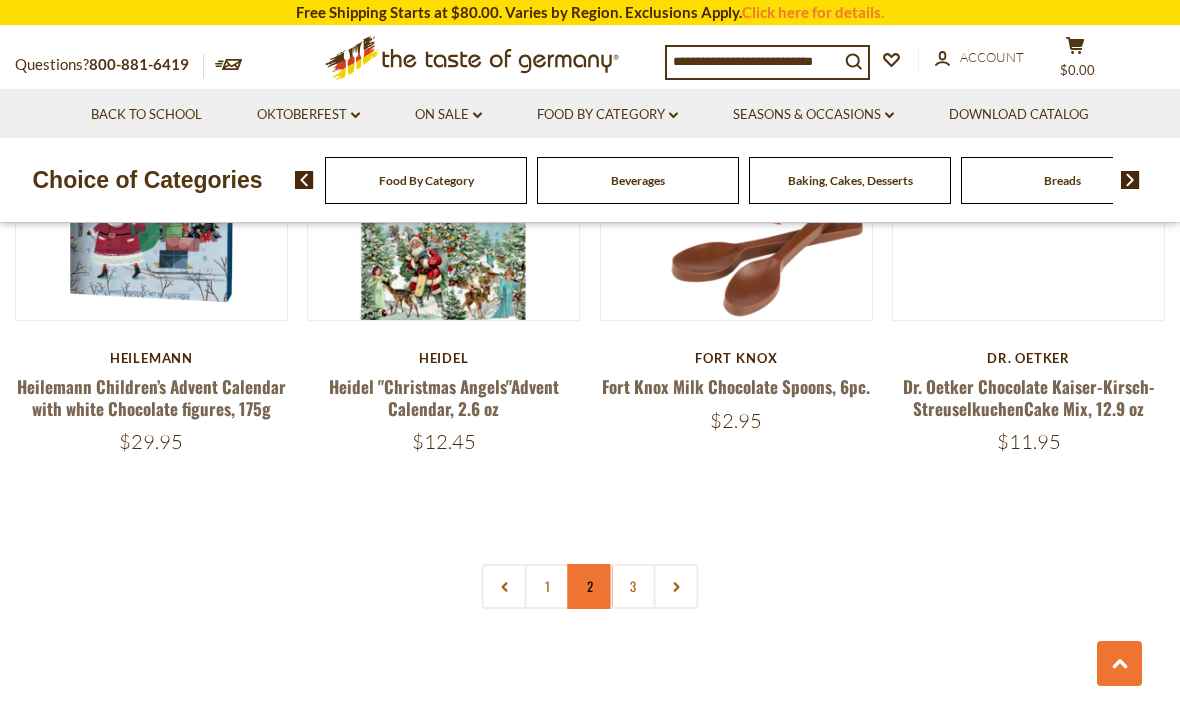 click on "2" at bounding box center [590, 586] 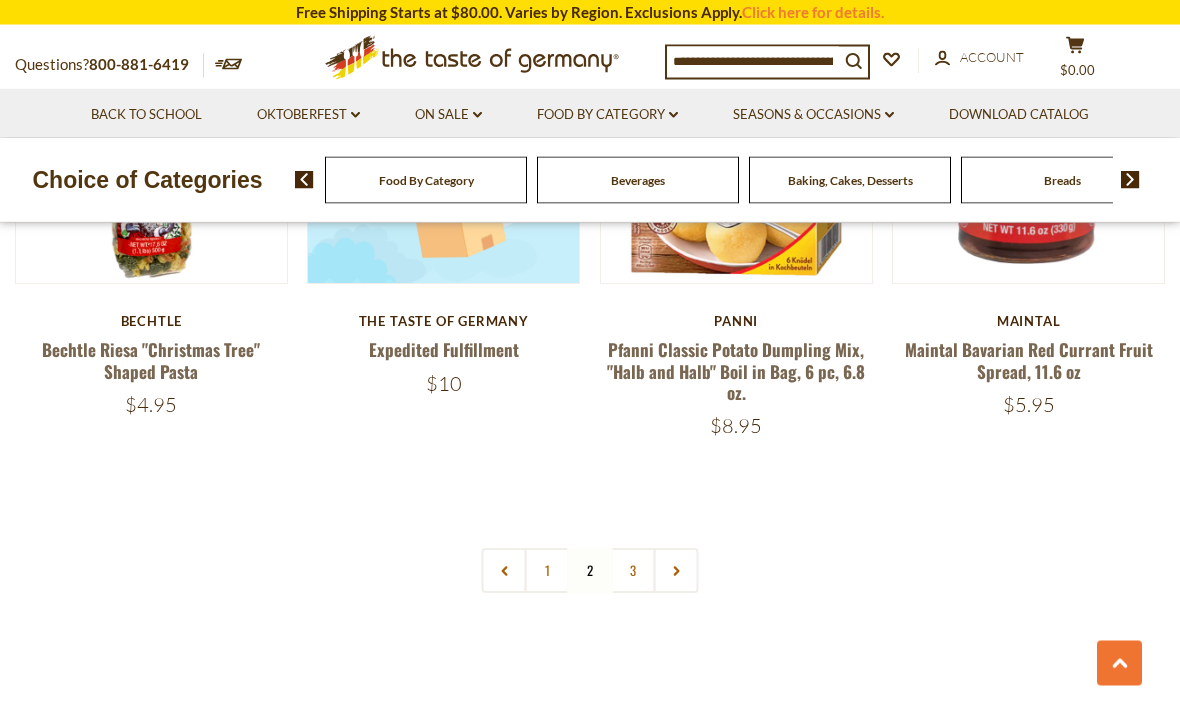 scroll, scrollTop: 4543, scrollLeft: 0, axis: vertical 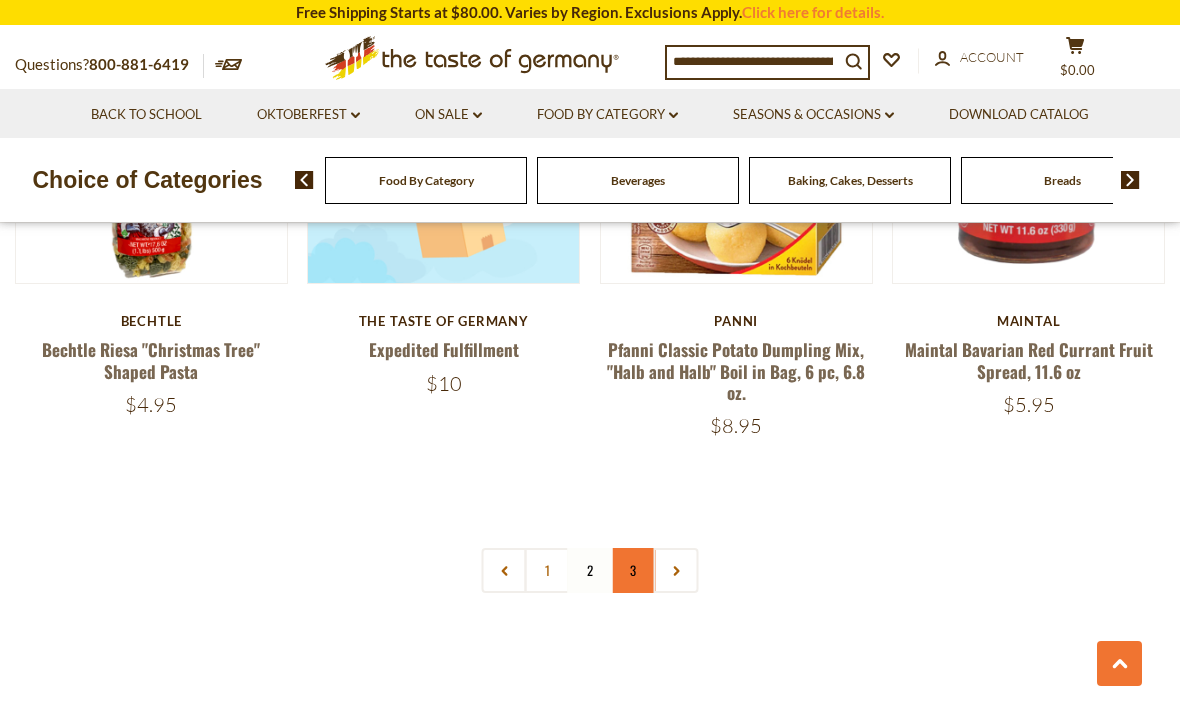 click on "3" at bounding box center [633, 570] 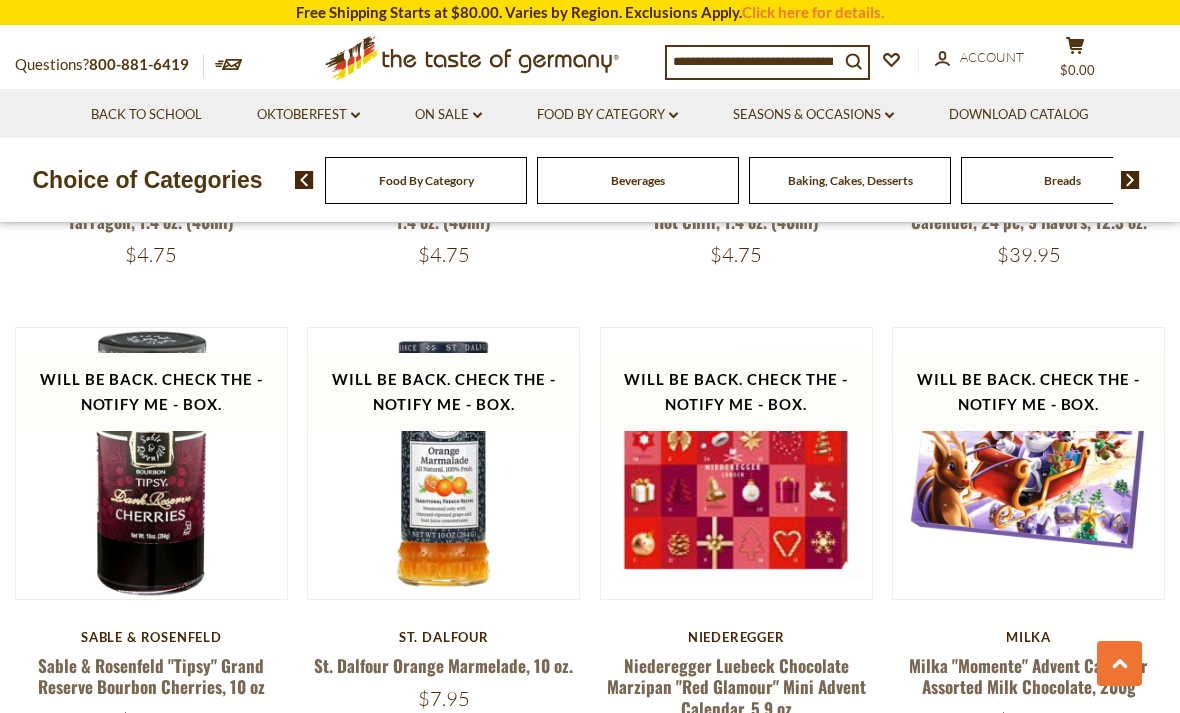scroll, scrollTop: 1804, scrollLeft: 0, axis: vertical 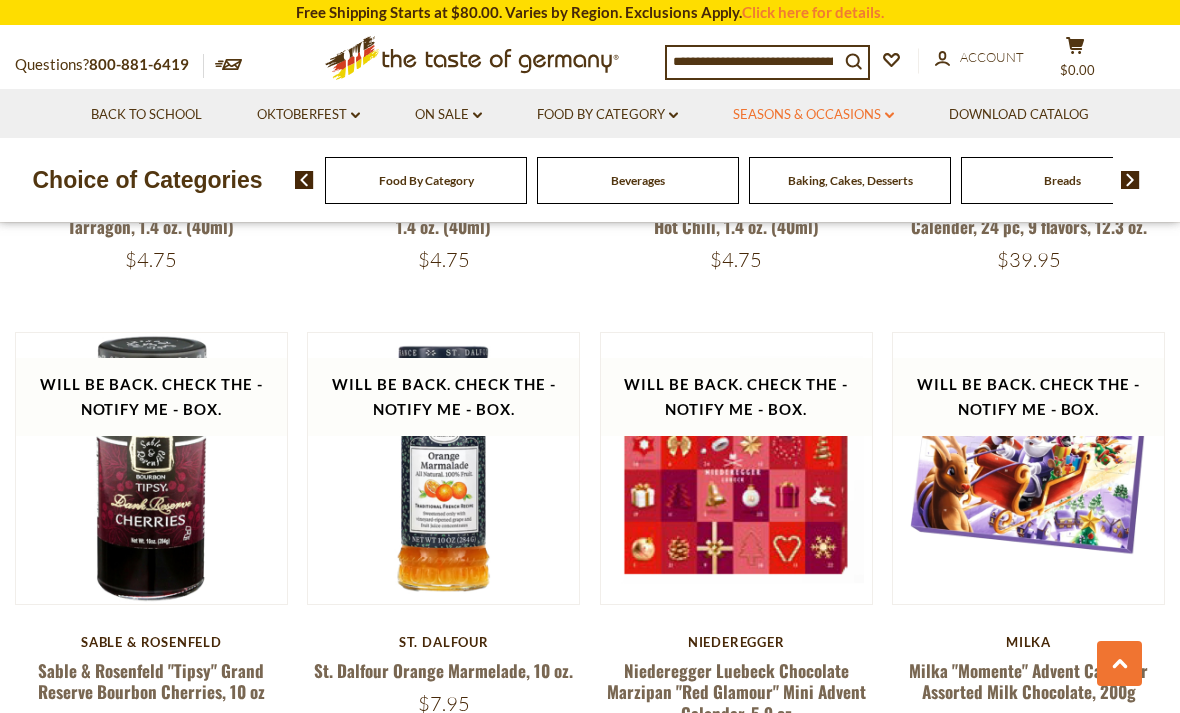 click on "dropdown_arrow" 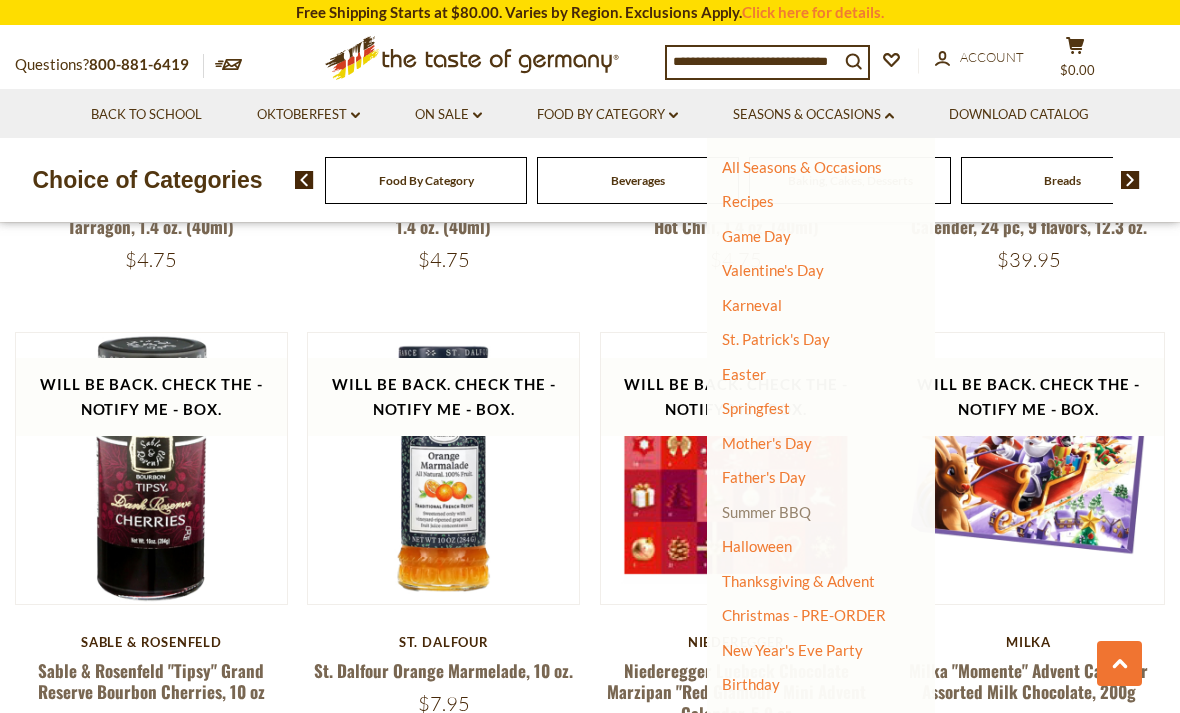 click on "Summer BBQ" at bounding box center (766, 512) 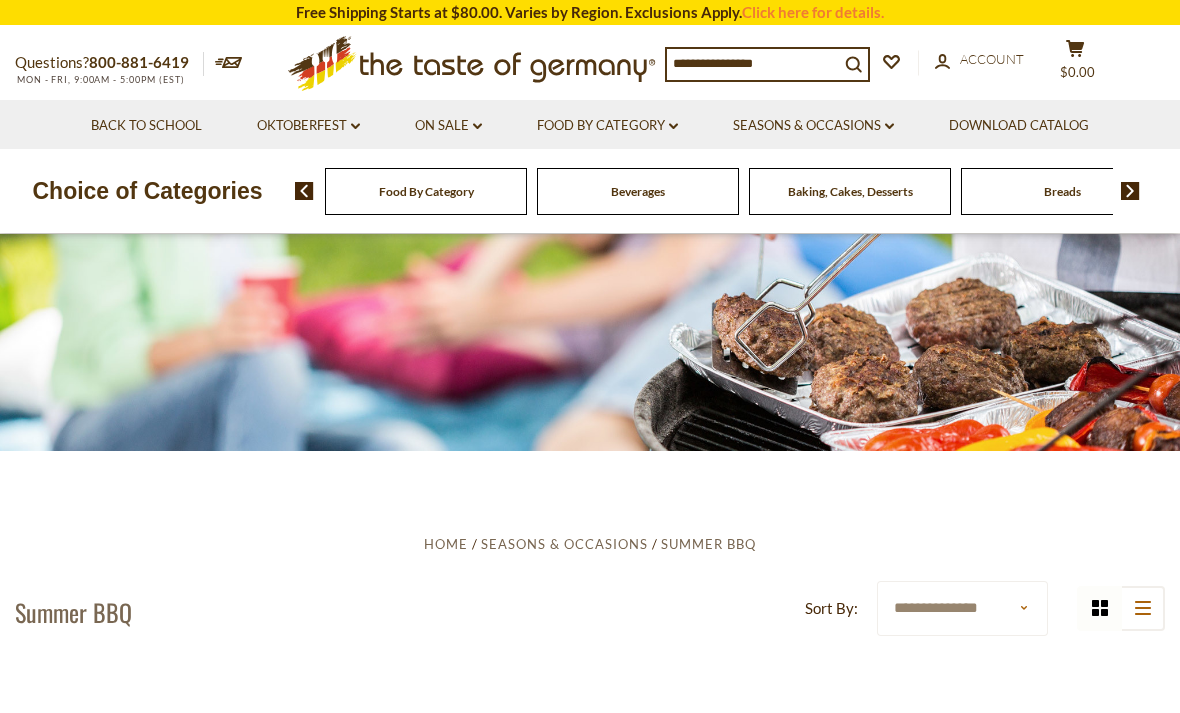scroll, scrollTop: 0, scrollLeft: 0, axis: both 